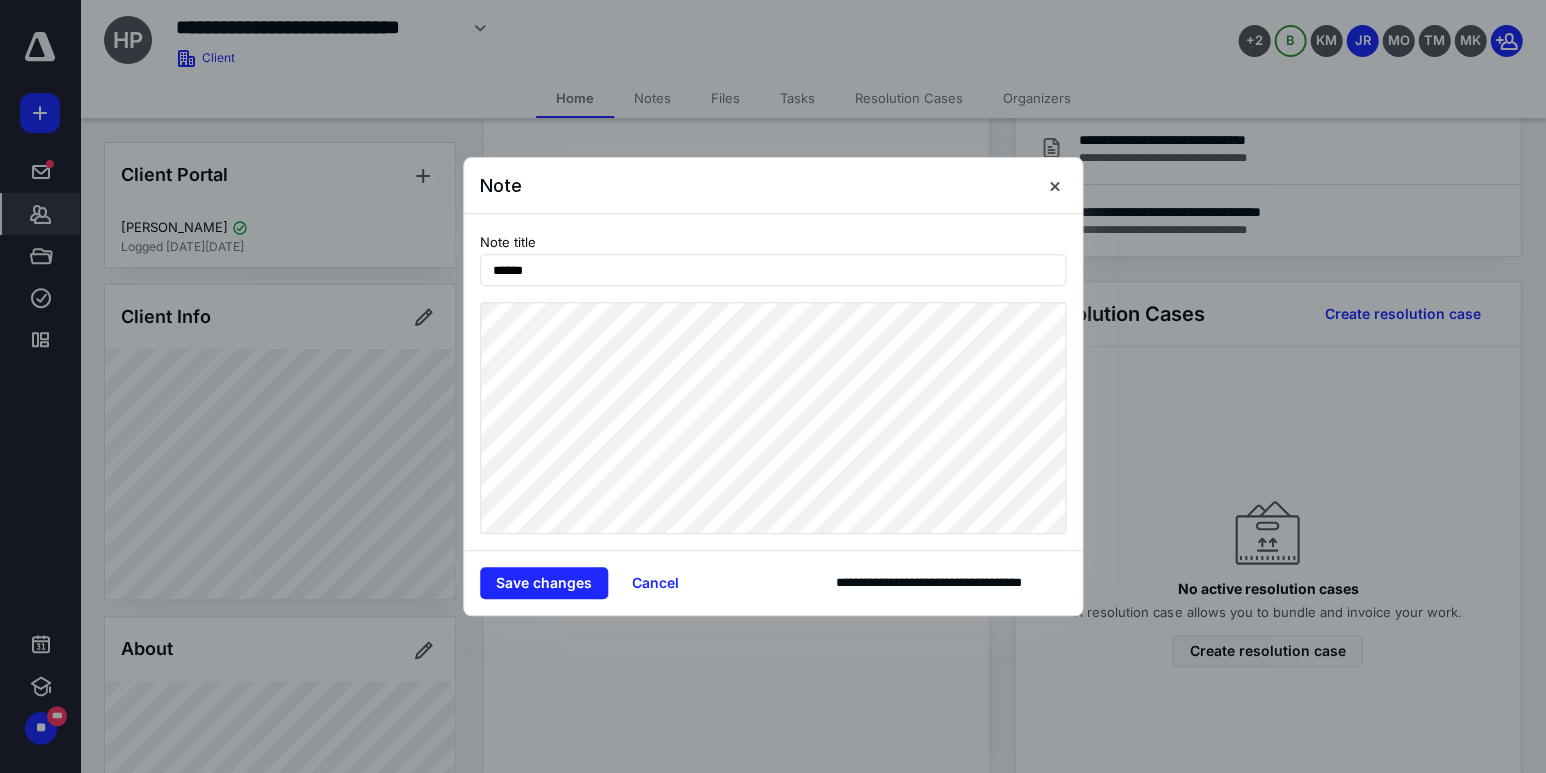 scroll, scrollTop: 0, scrollLeft: 0, axis: both 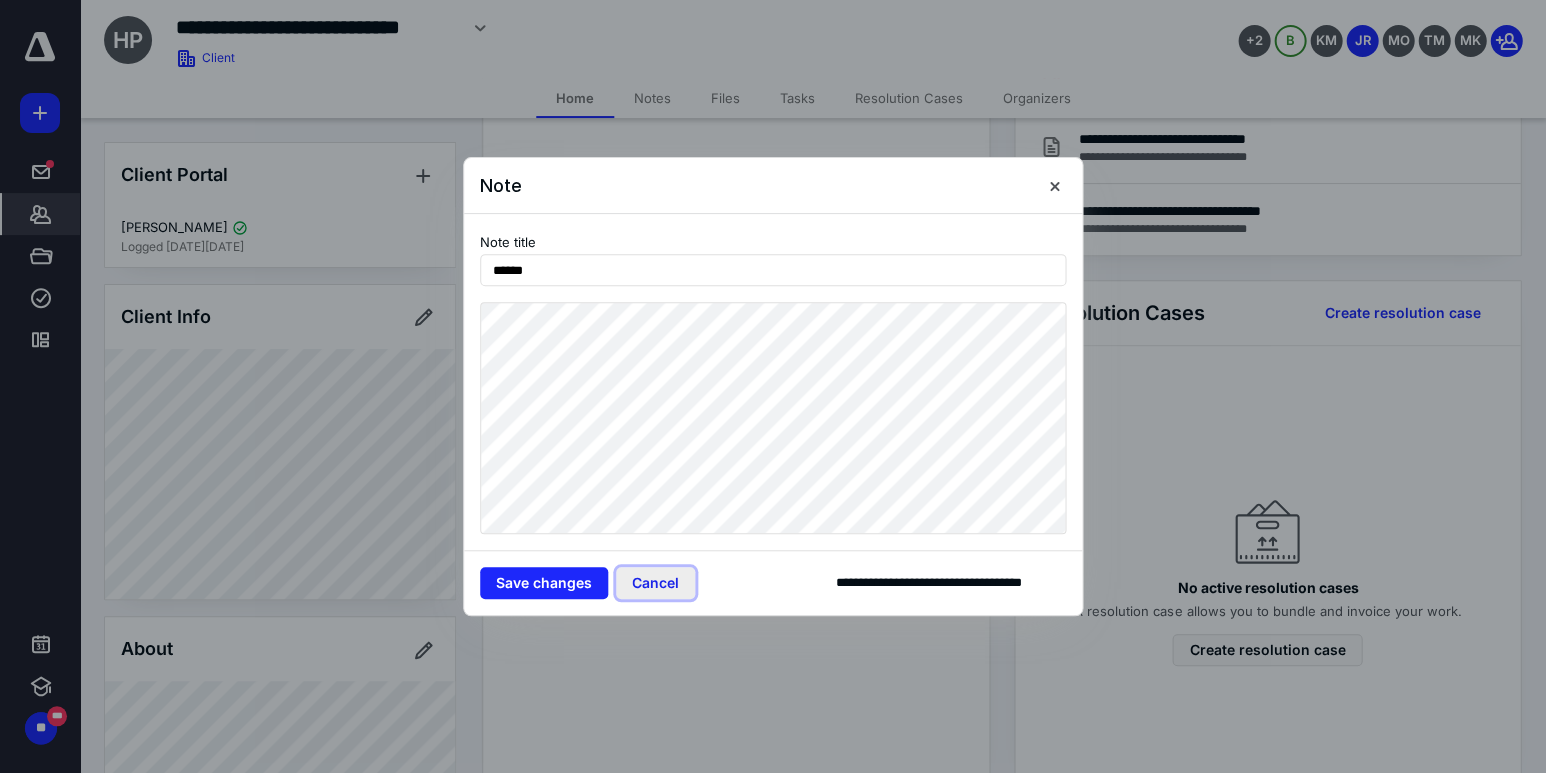 click on "Cancel" at bounding box center (655, 583) 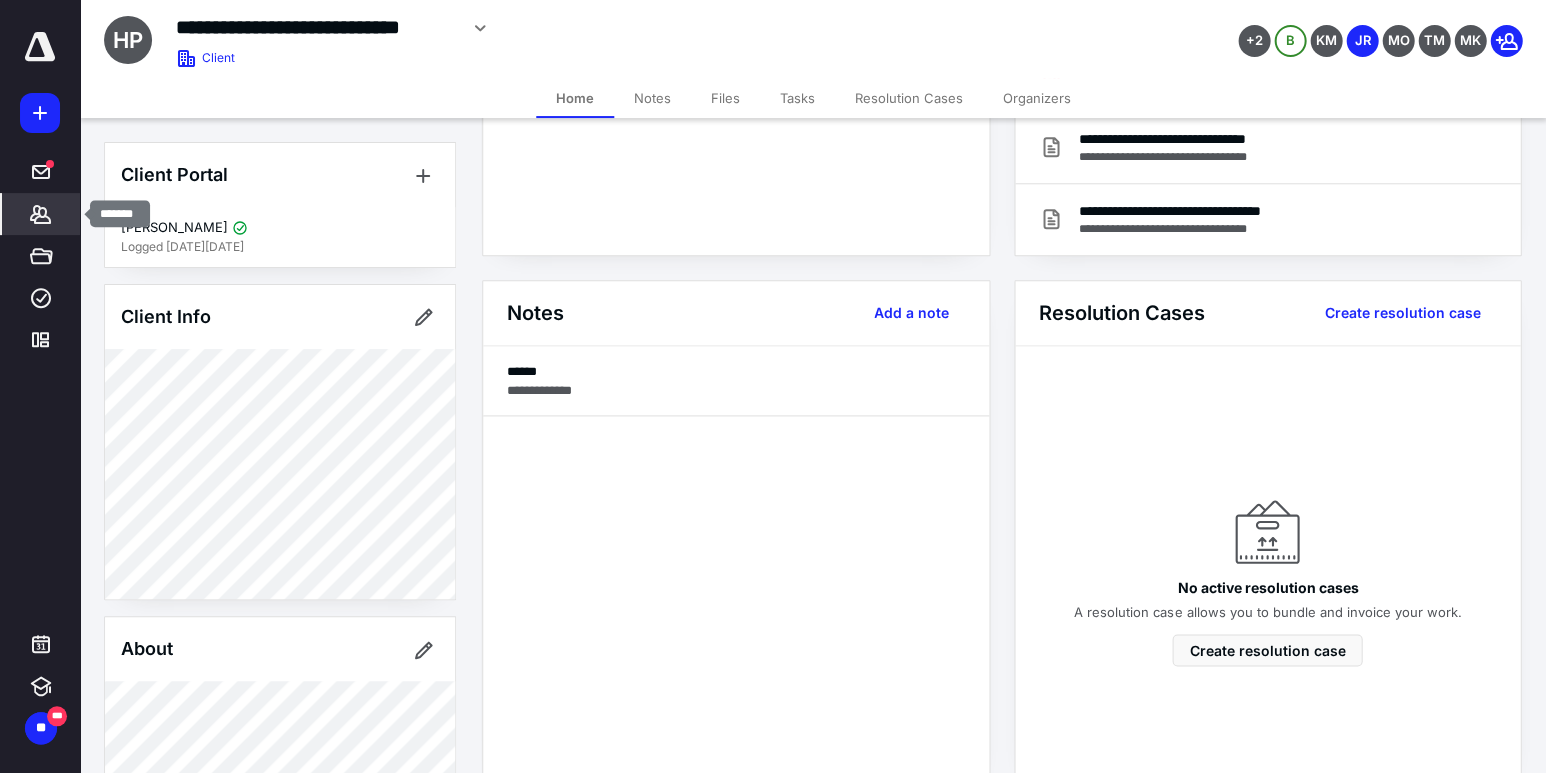 click 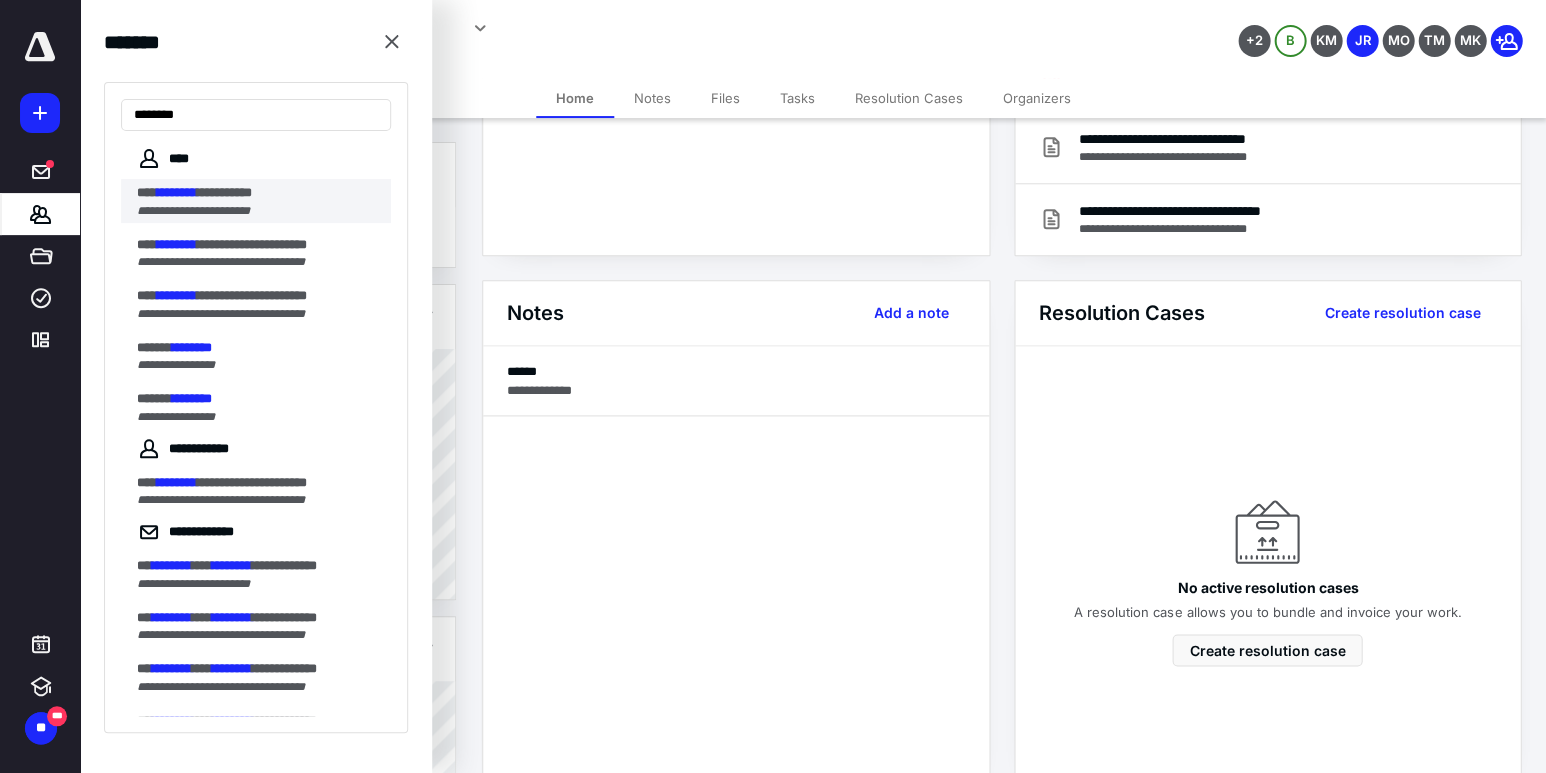 scroll, scrollTop: 385, scrollLeft: 0, axis: vertical 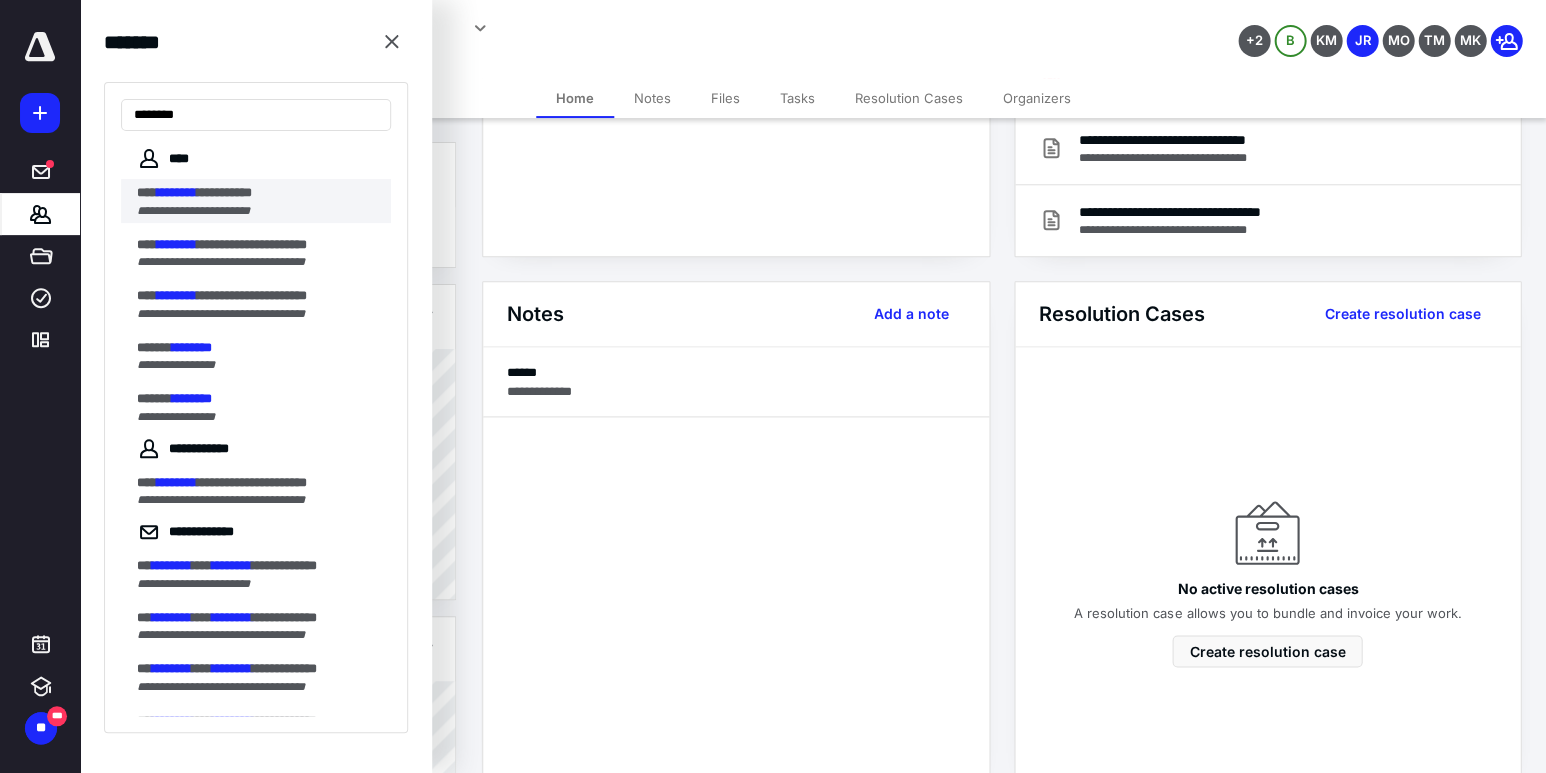 type on "********" 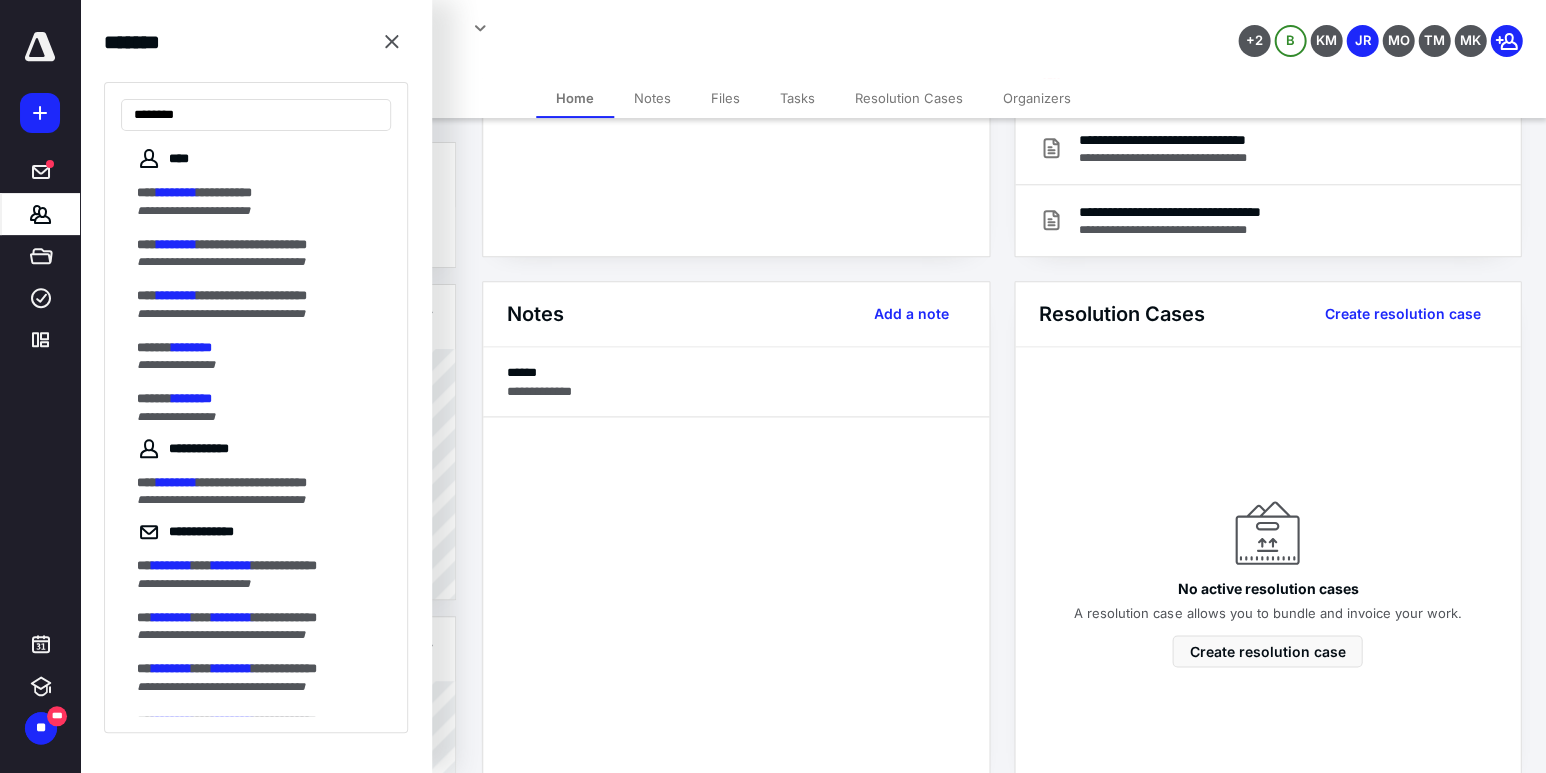 scroll, scrollTop: 0, scrollLeft: 0, axis: both 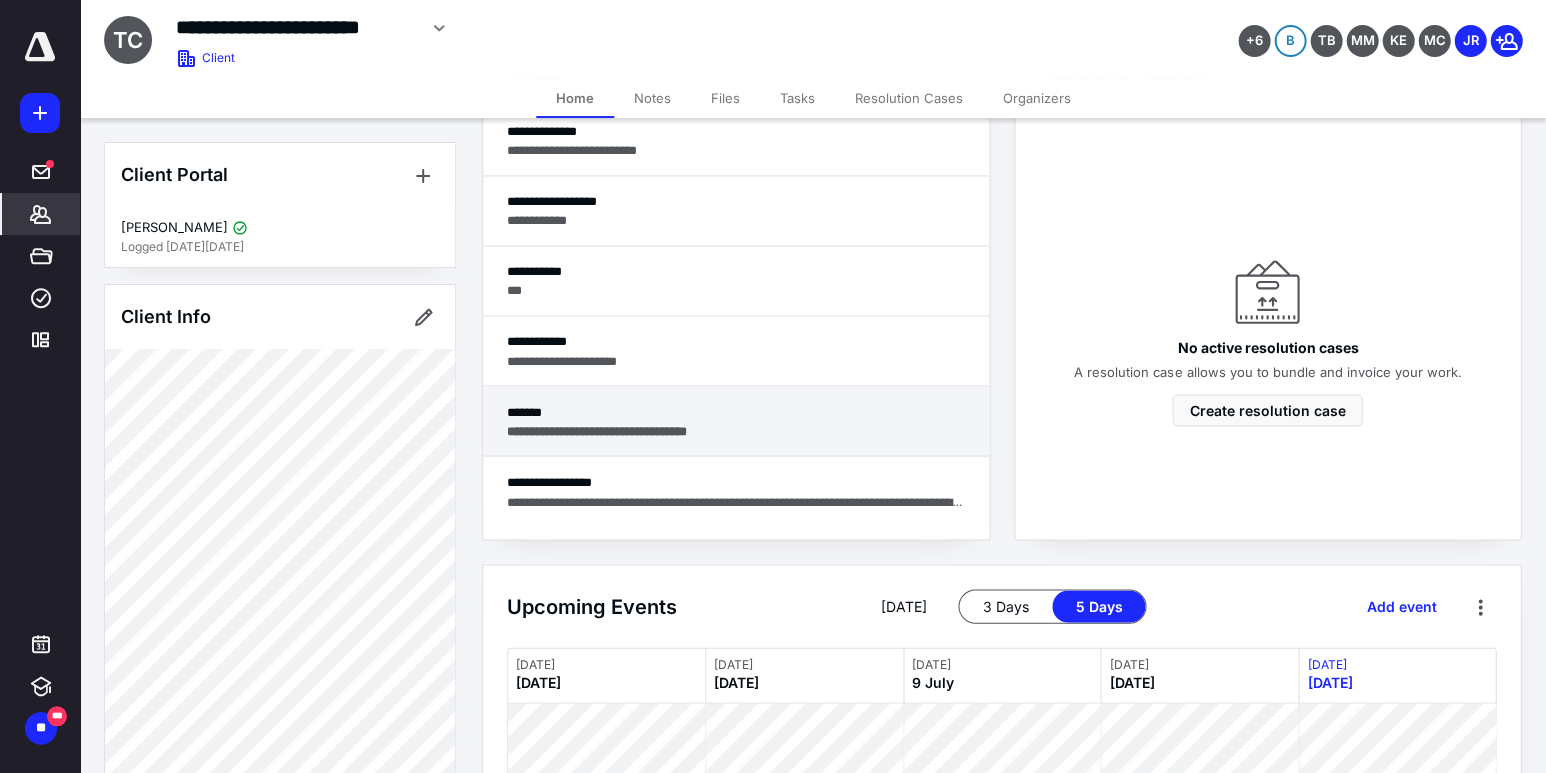 click on "**********" at bounding box center (597, 430) 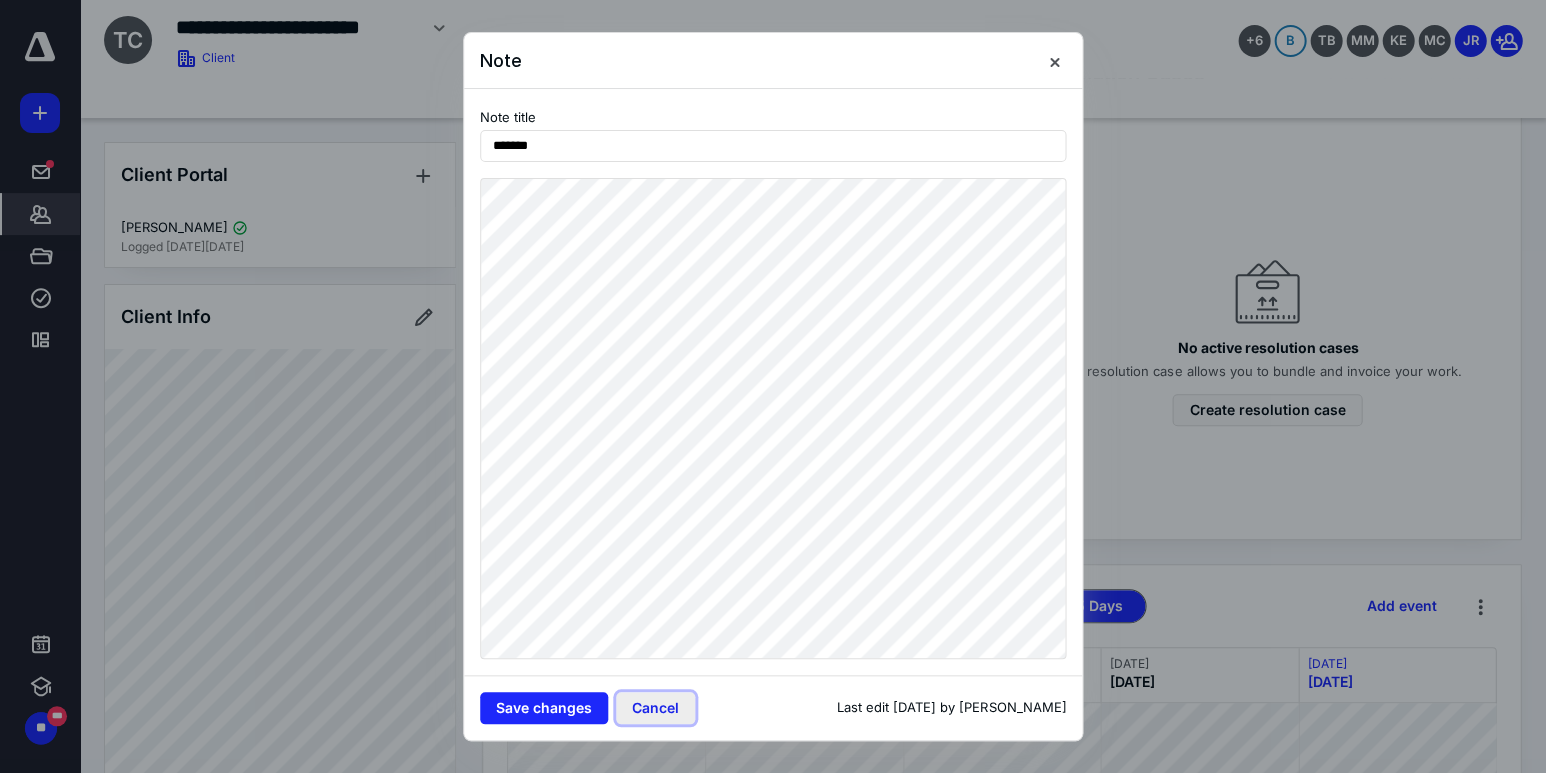 click on "Cancel" at bounding box center (655, 708) 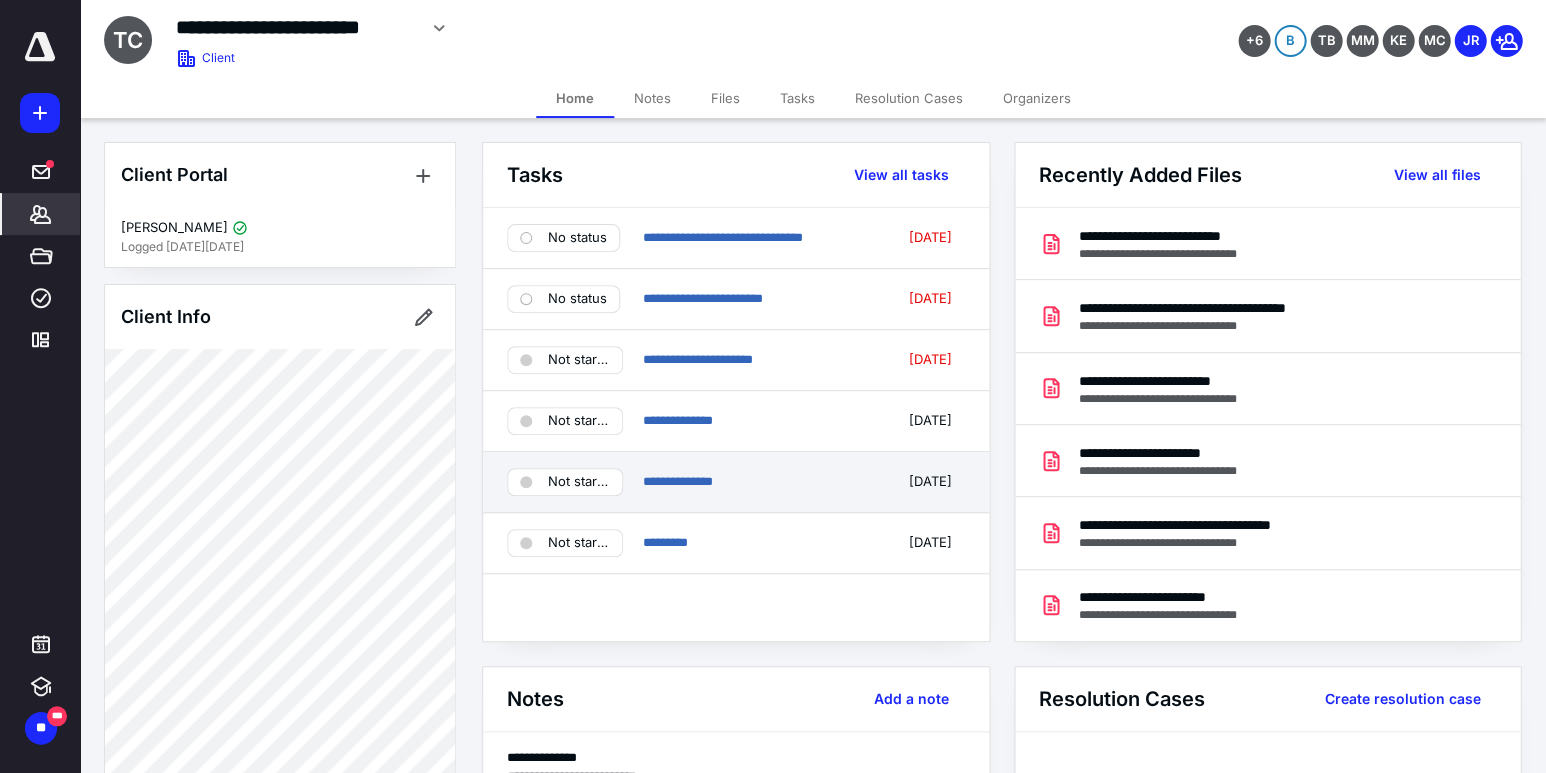 scroll, scrollTop: 0, scrollLeft: 0, axis: both 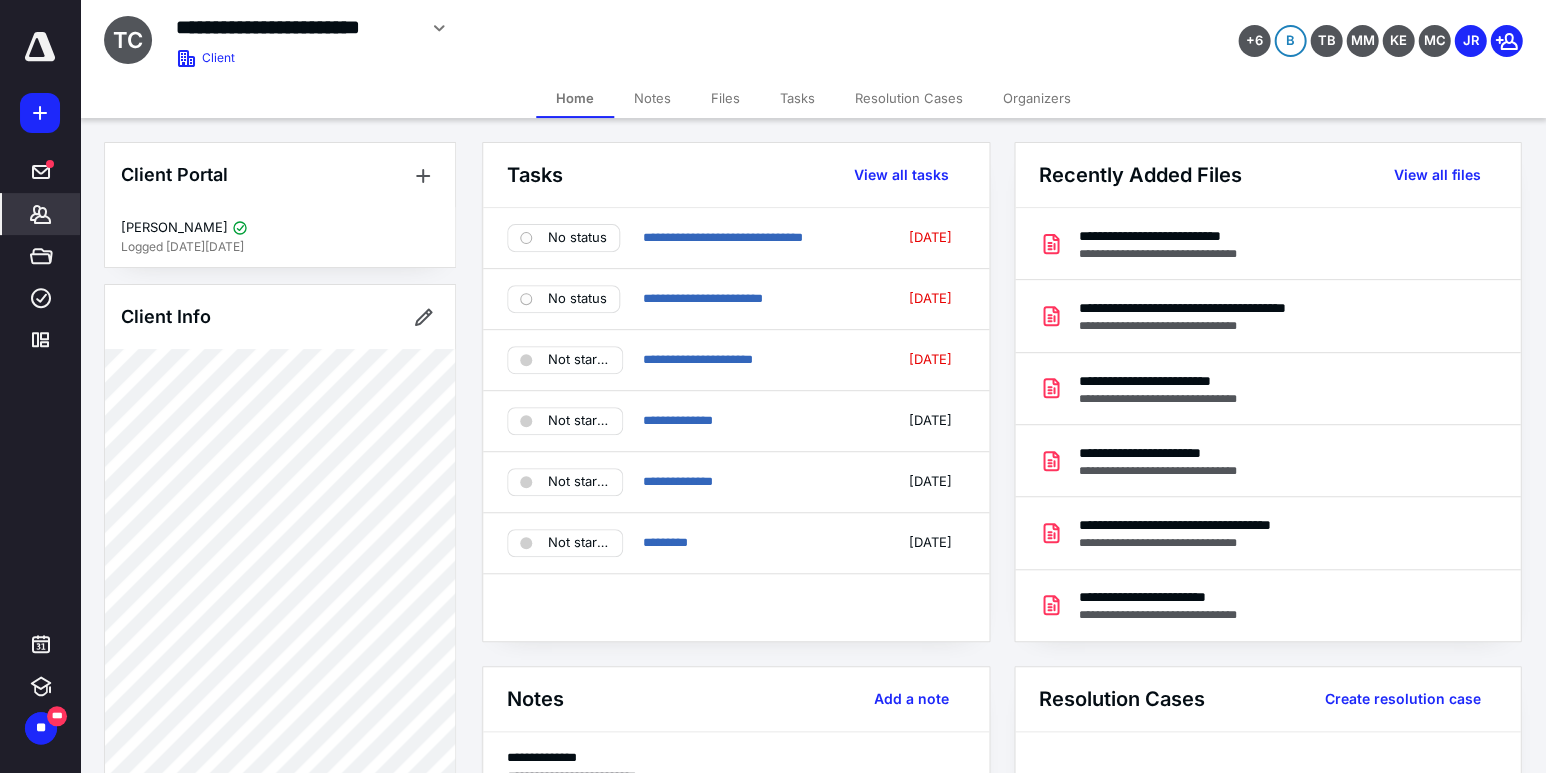 click on "Files" at bounding box center [725, 98] 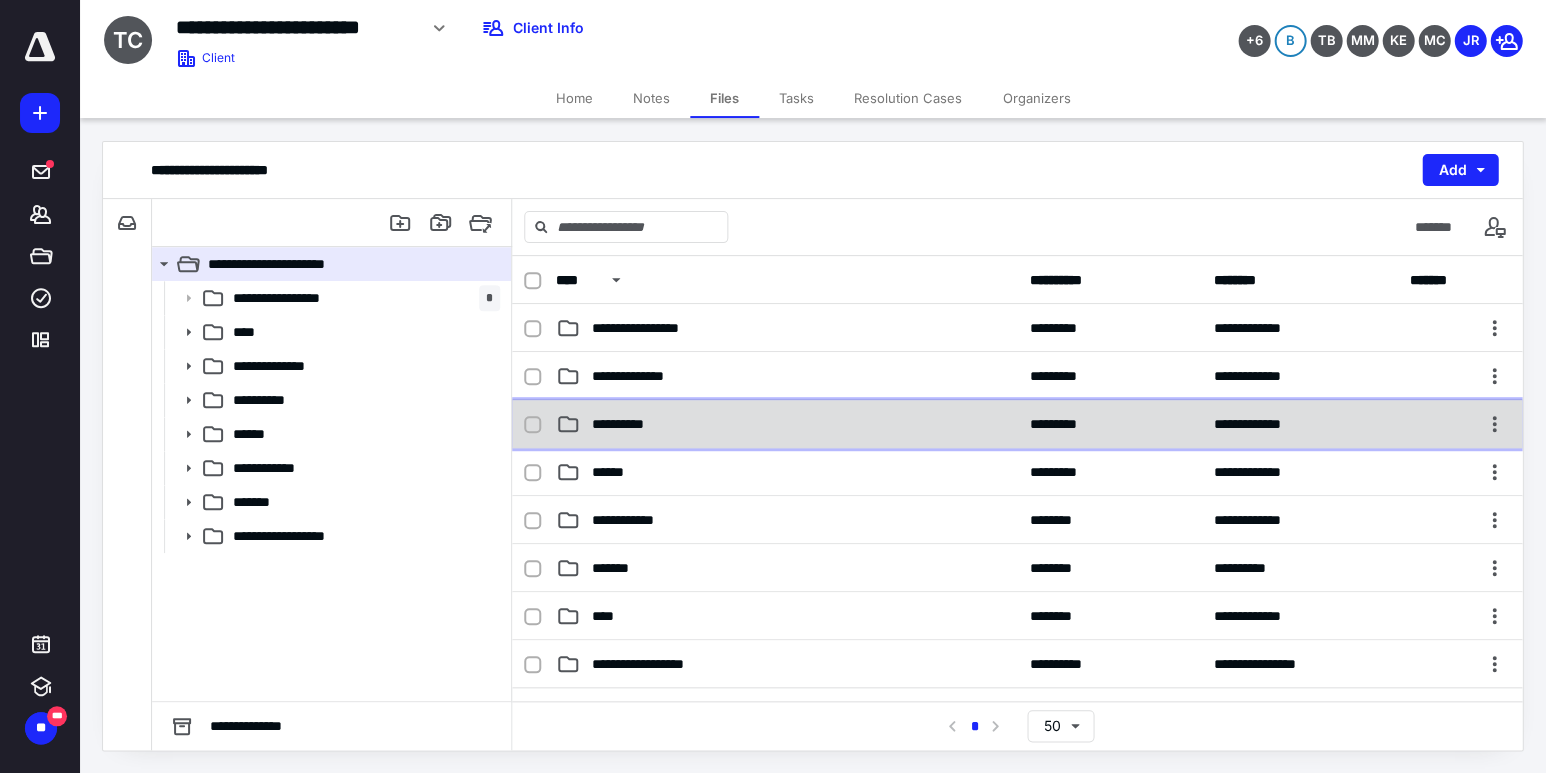 click on "**********" at bounding box center (786, 424) 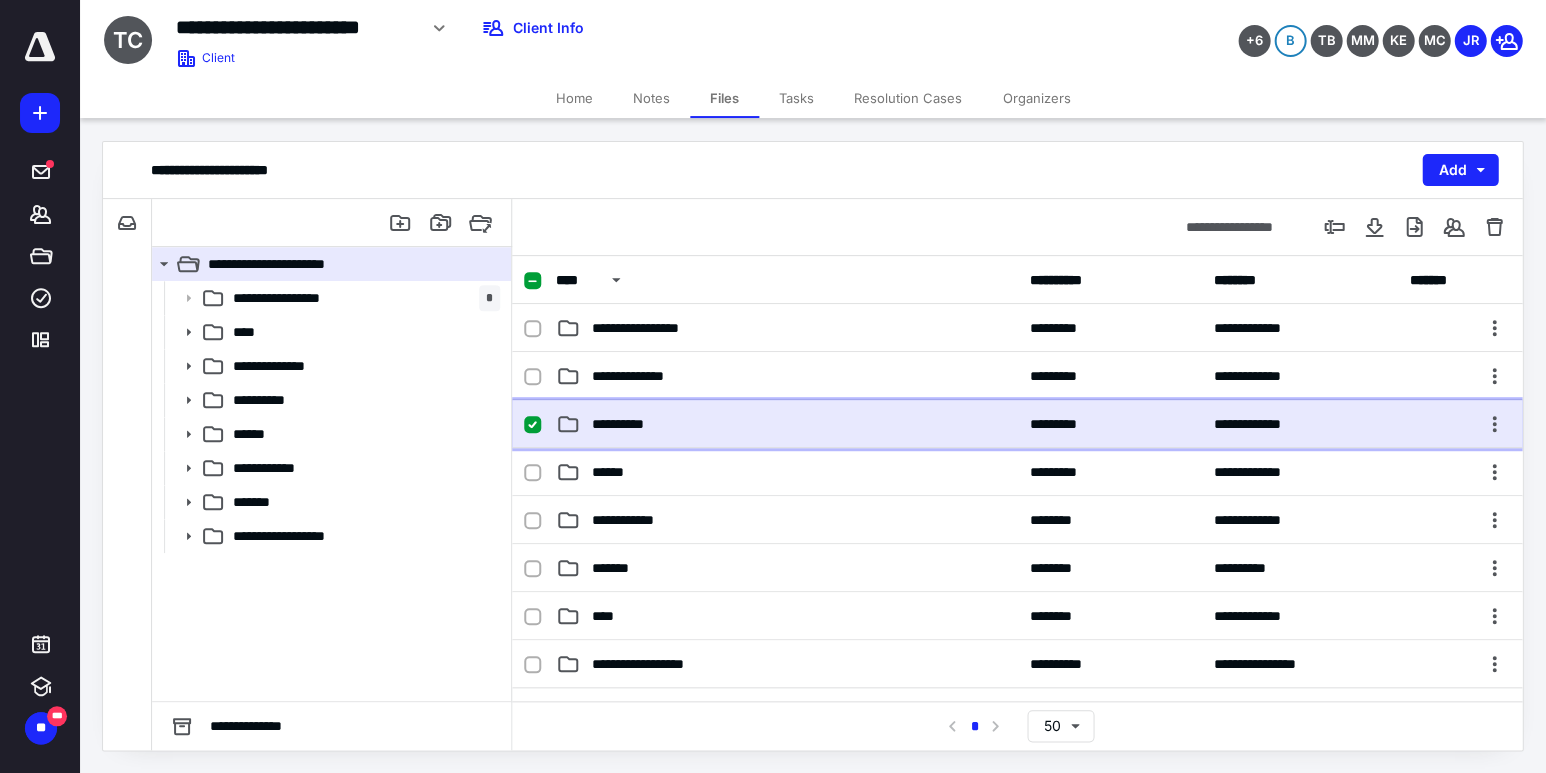 click on "**********" at bounding box center [786, 424] 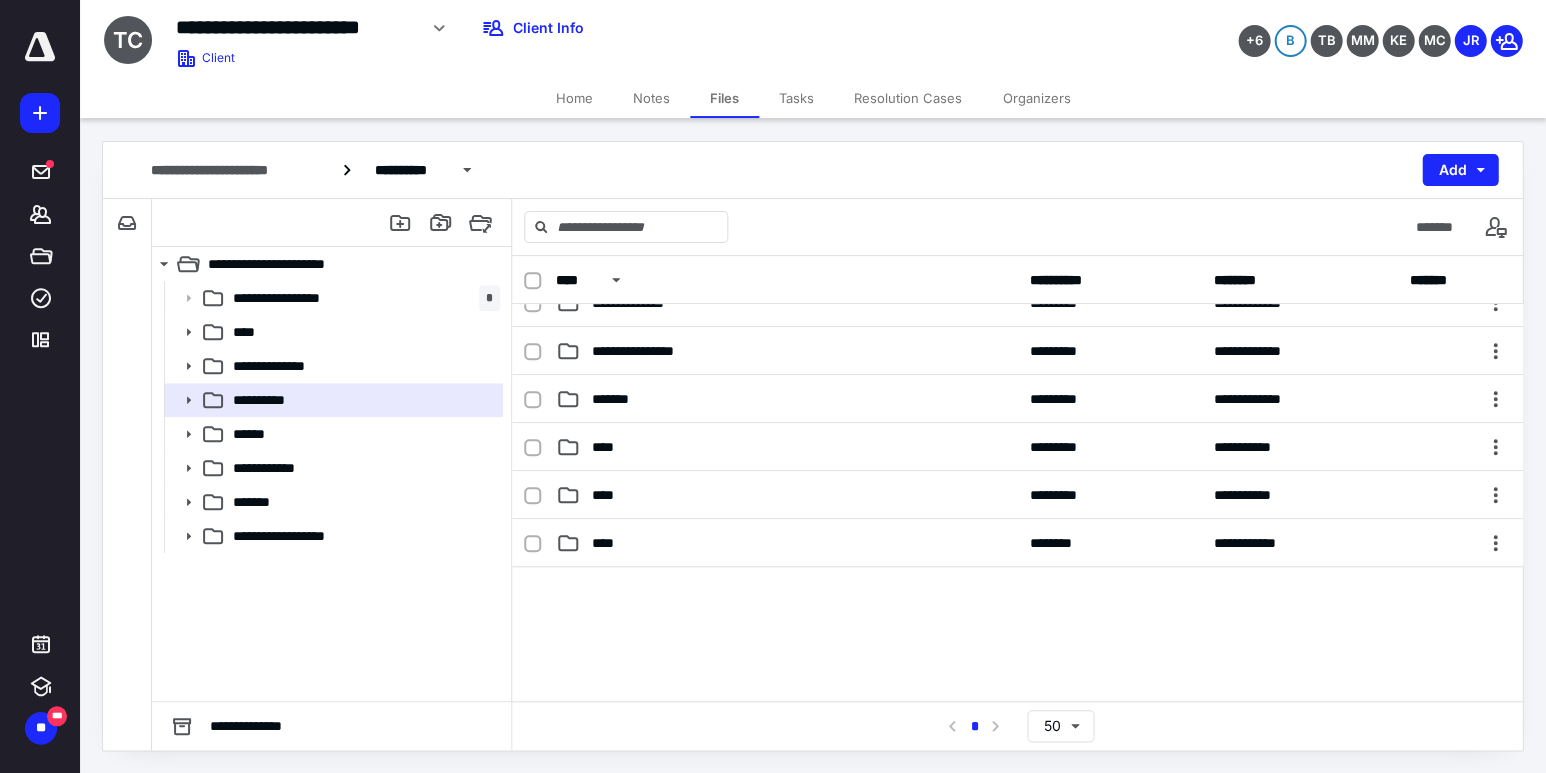 scroll, scrollTop: 66, scrollLeft: 0, axis: vertical 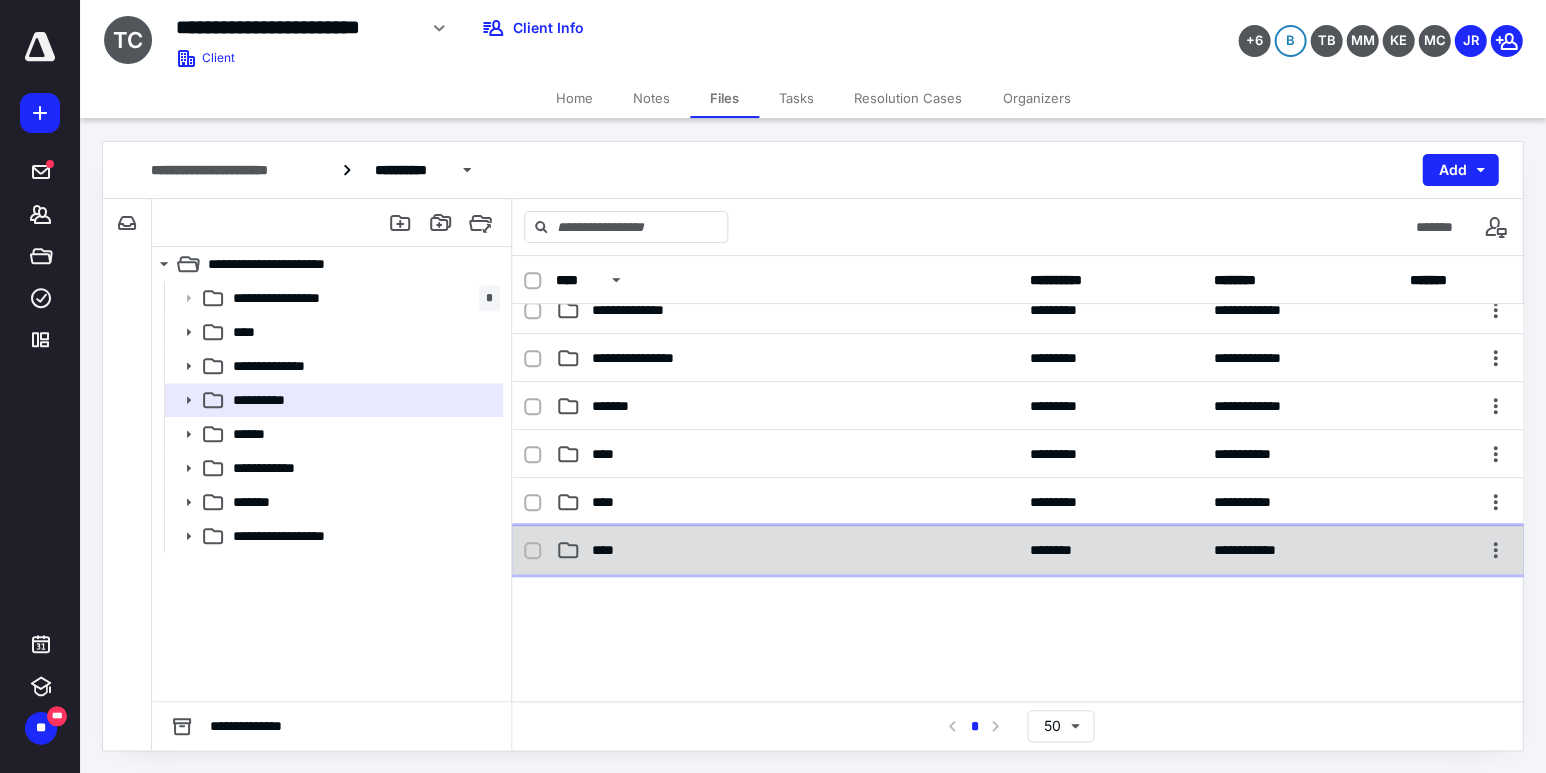 click on "****" at bounding box center (786, 550) 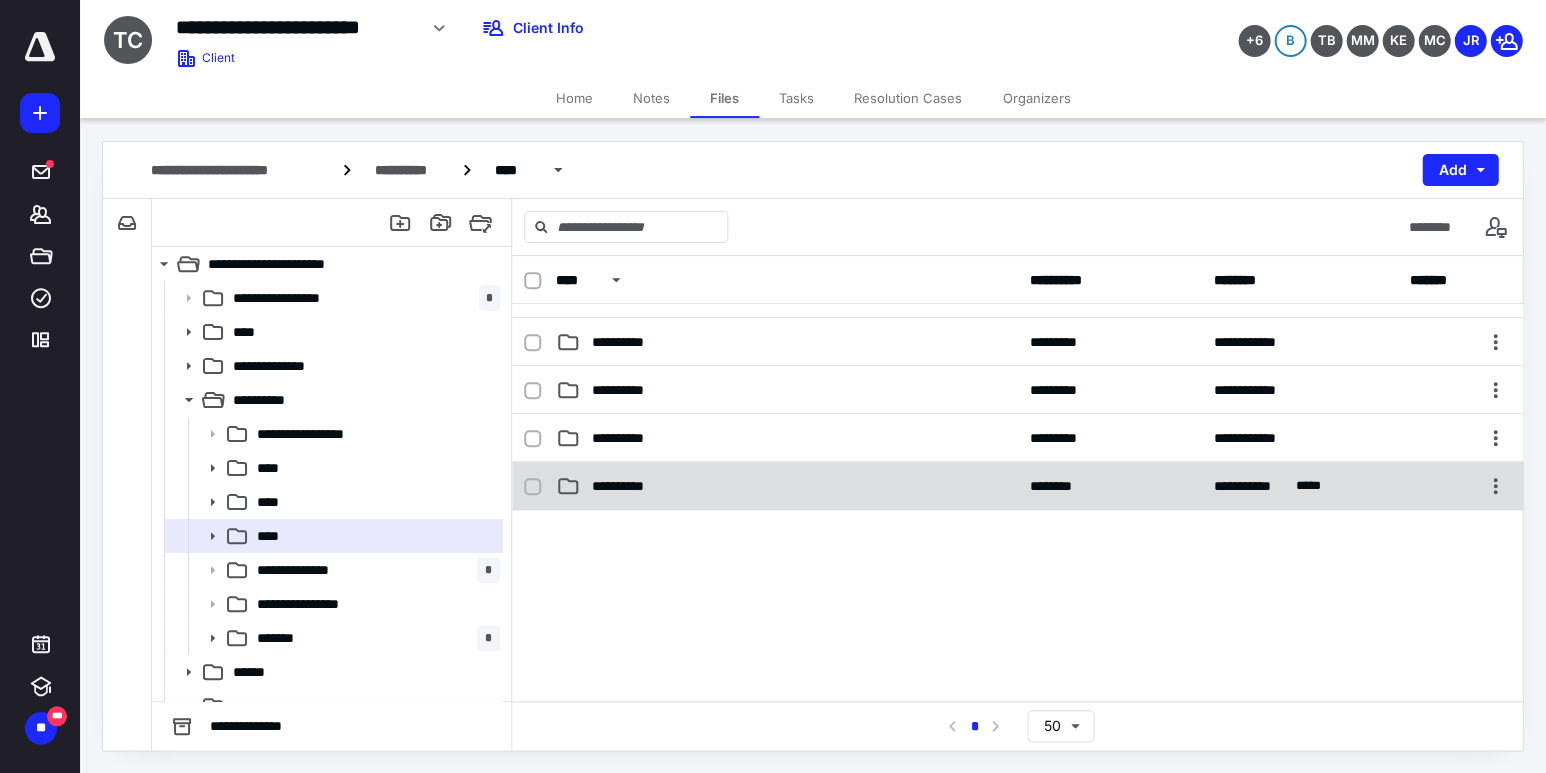 scroll, scrollTop: 702, scrollLeft: 0, axis: vertical 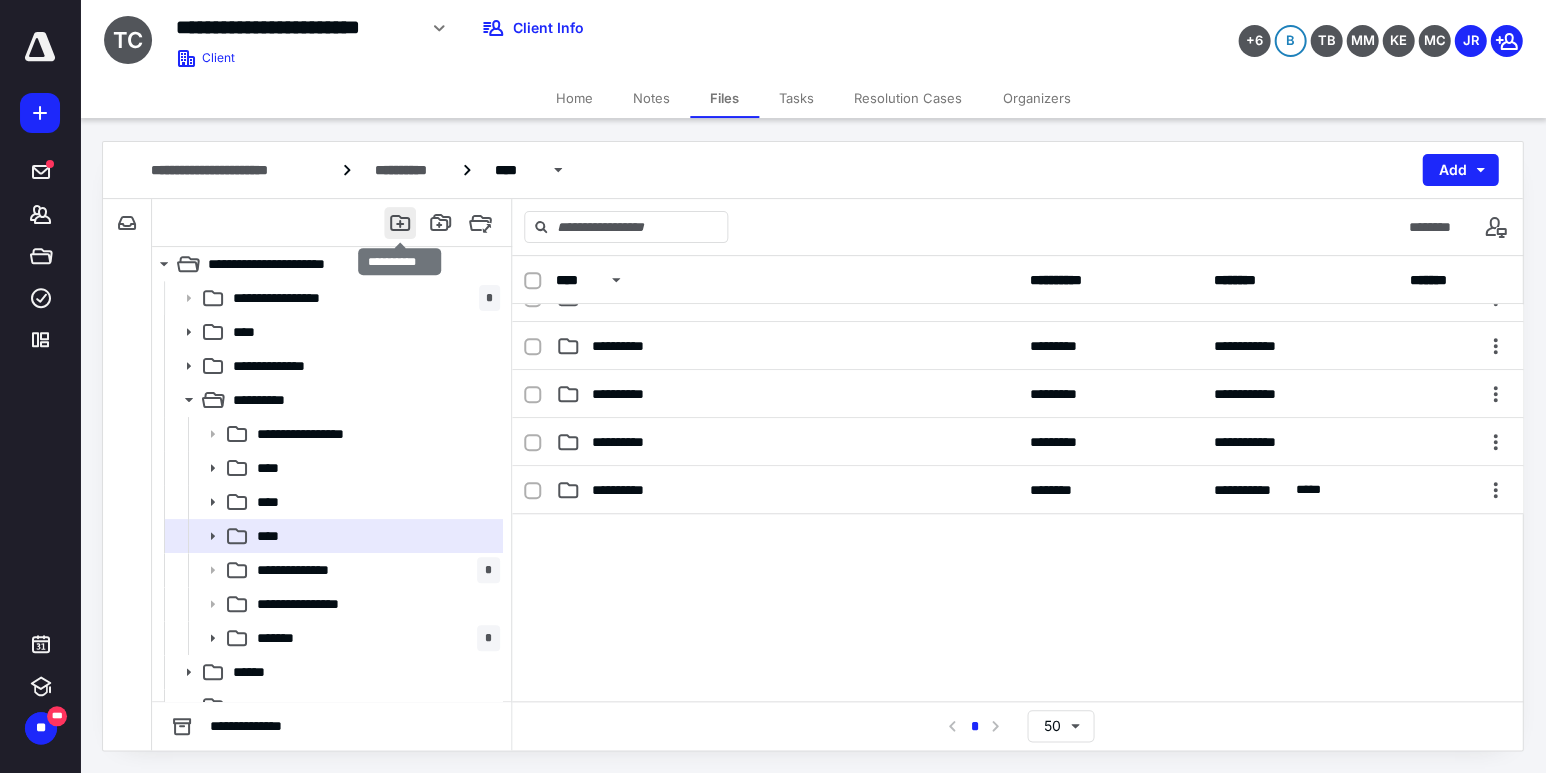 click at bounding box center [400, 223] 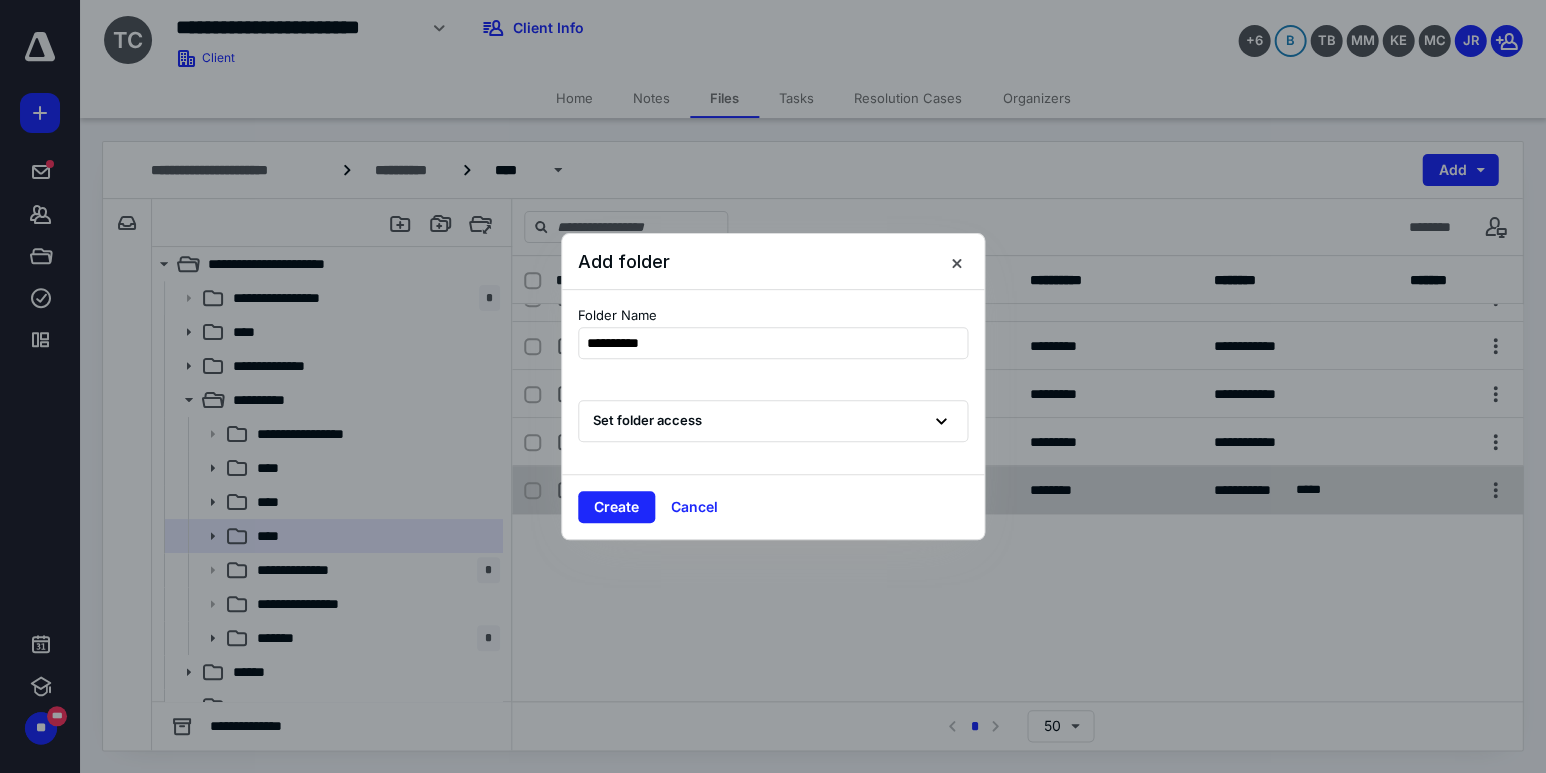 type on "**********" 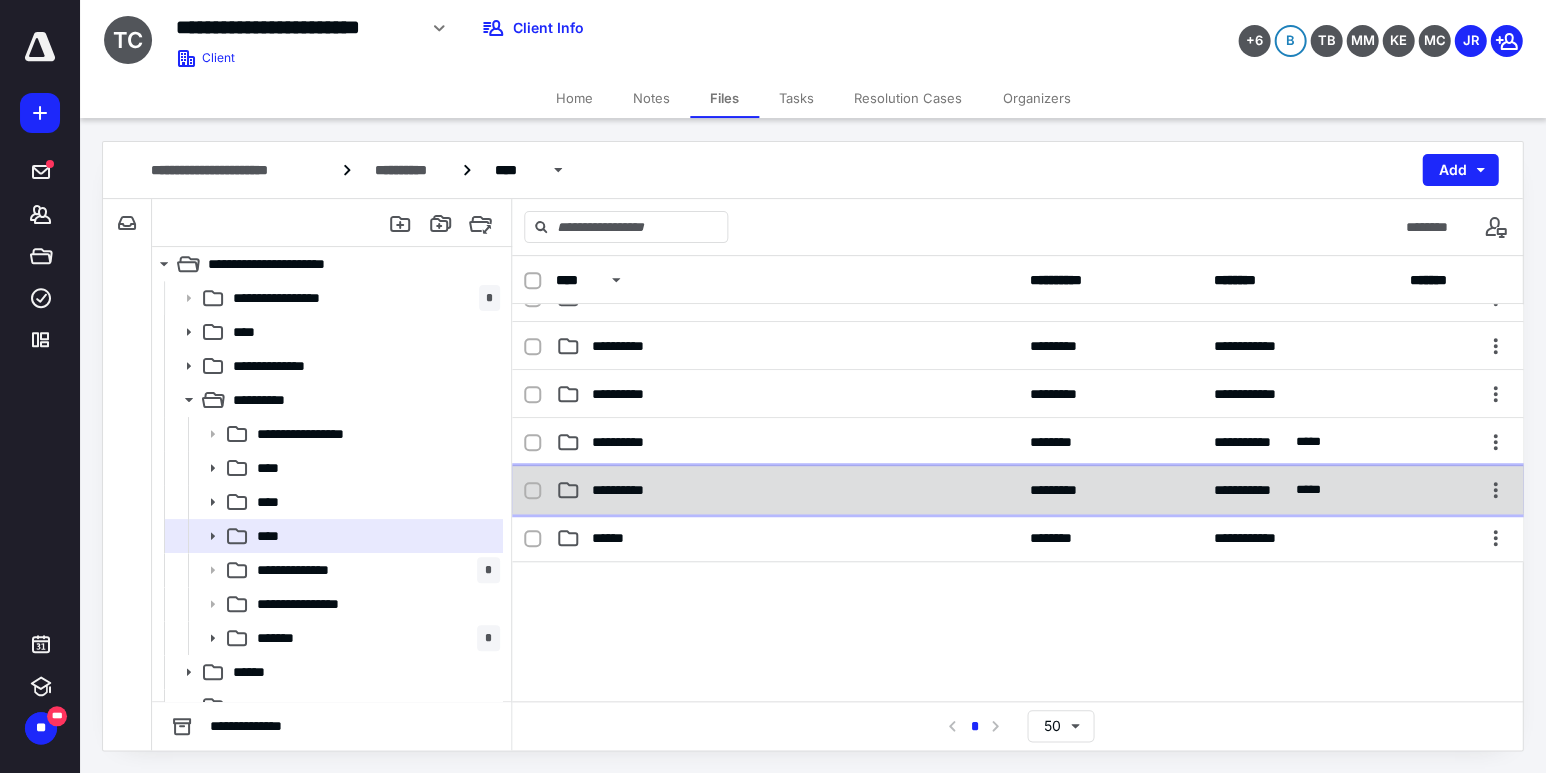 click on "**********" at bounding box center [786, 490] 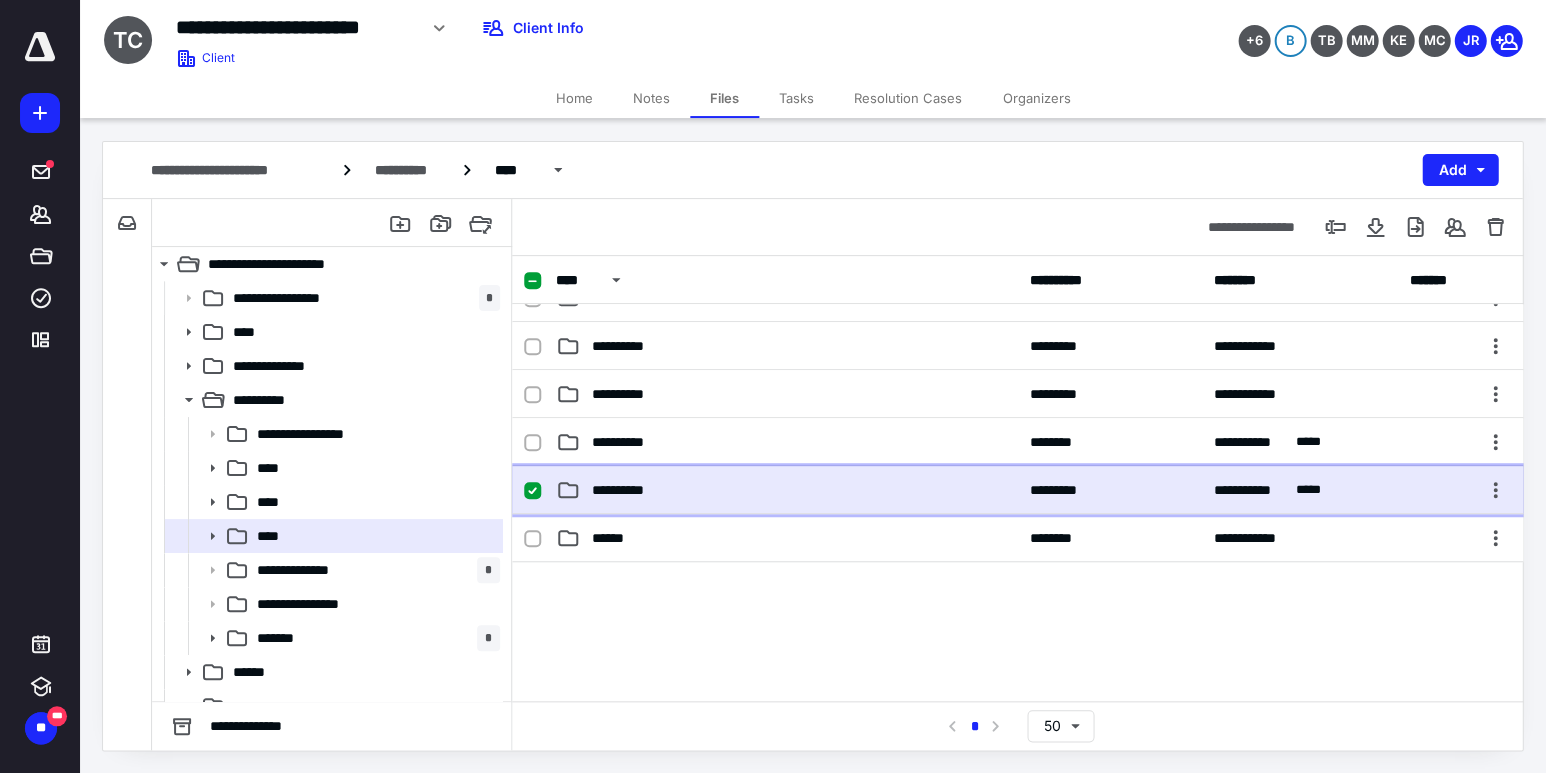 checkbox on "true" 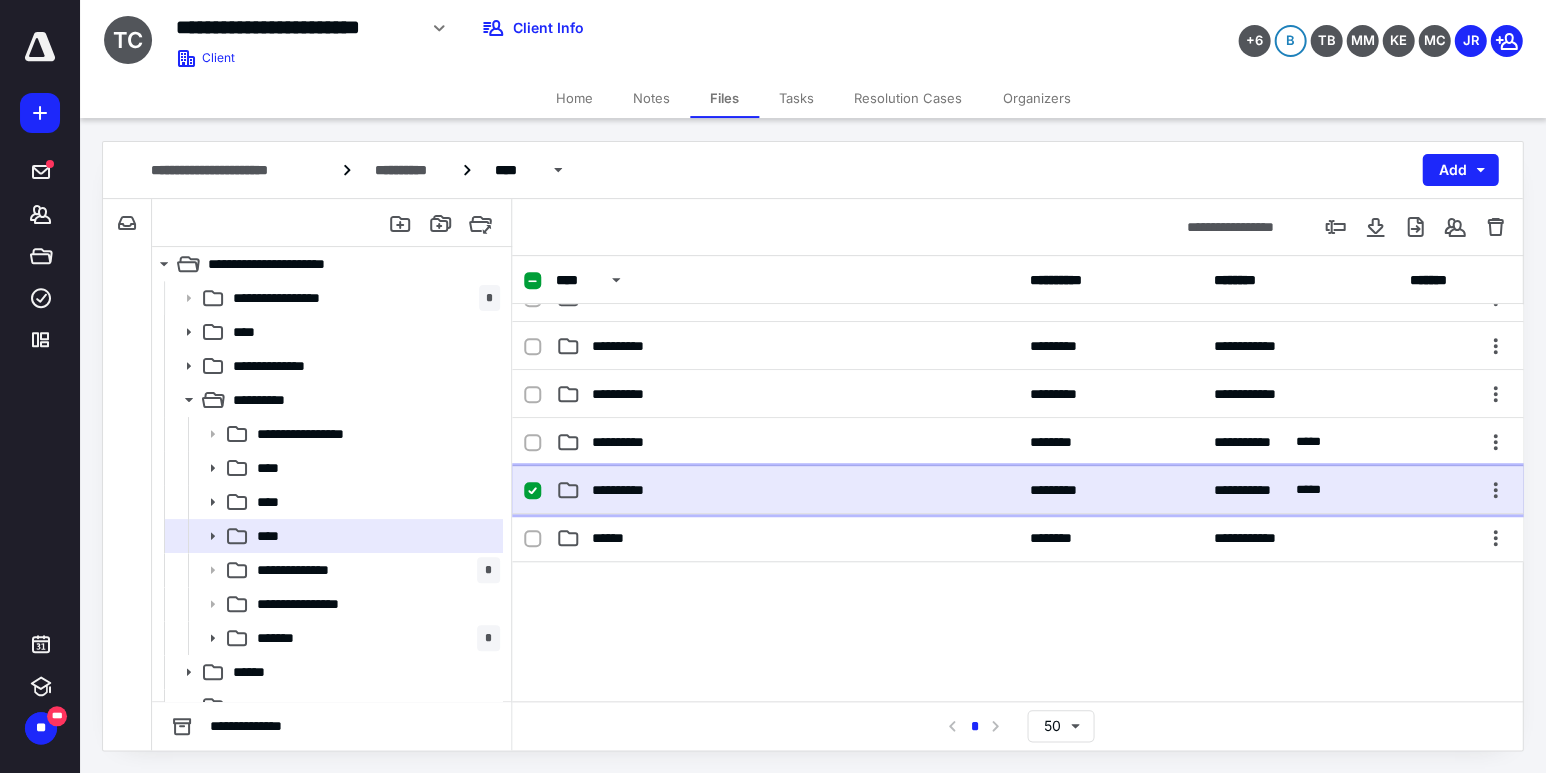 click on "**********" at bounding box center [786, 490] 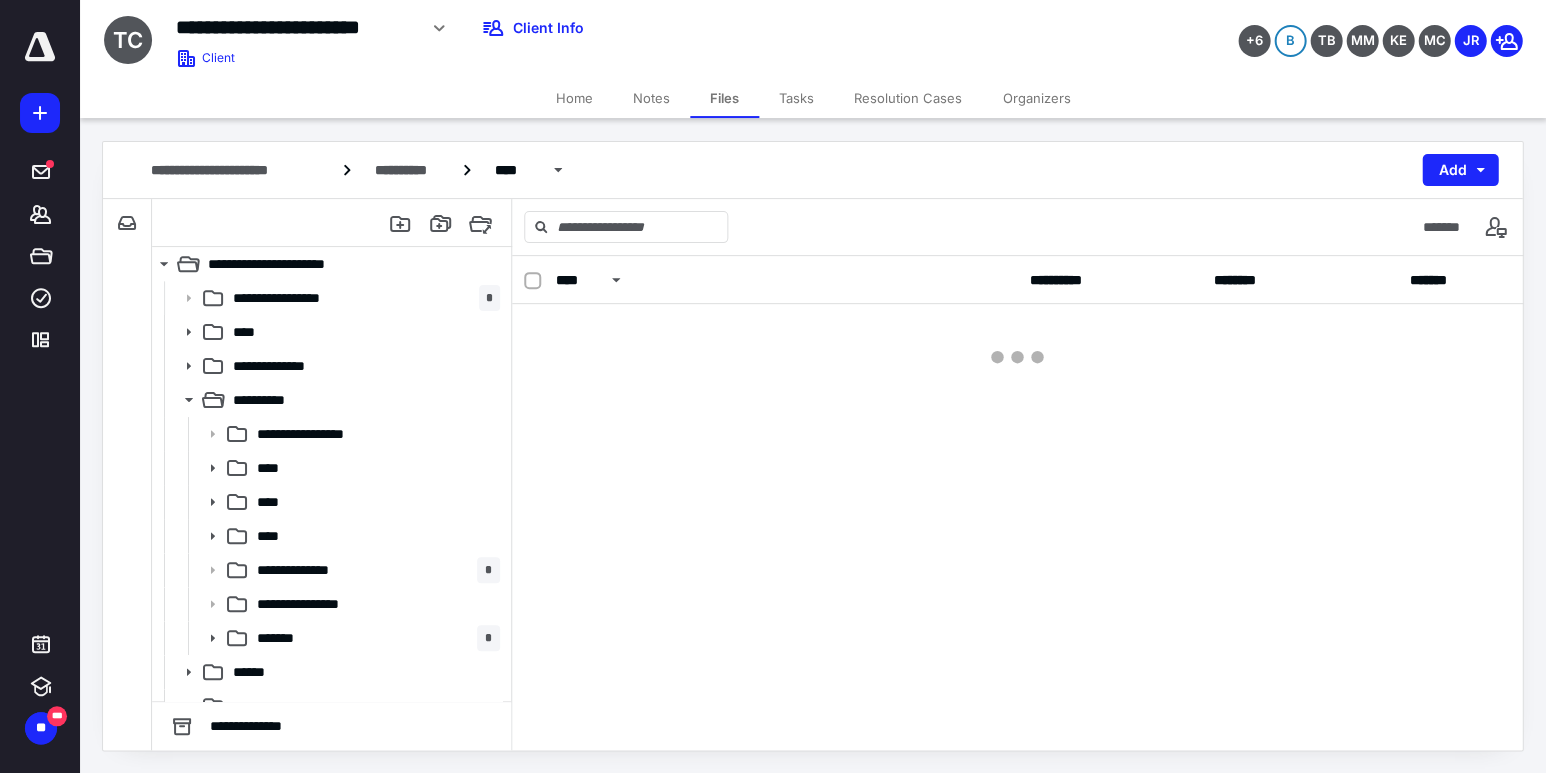 scroll, scrollTop: 0, scrollLeft: 0, axis: both 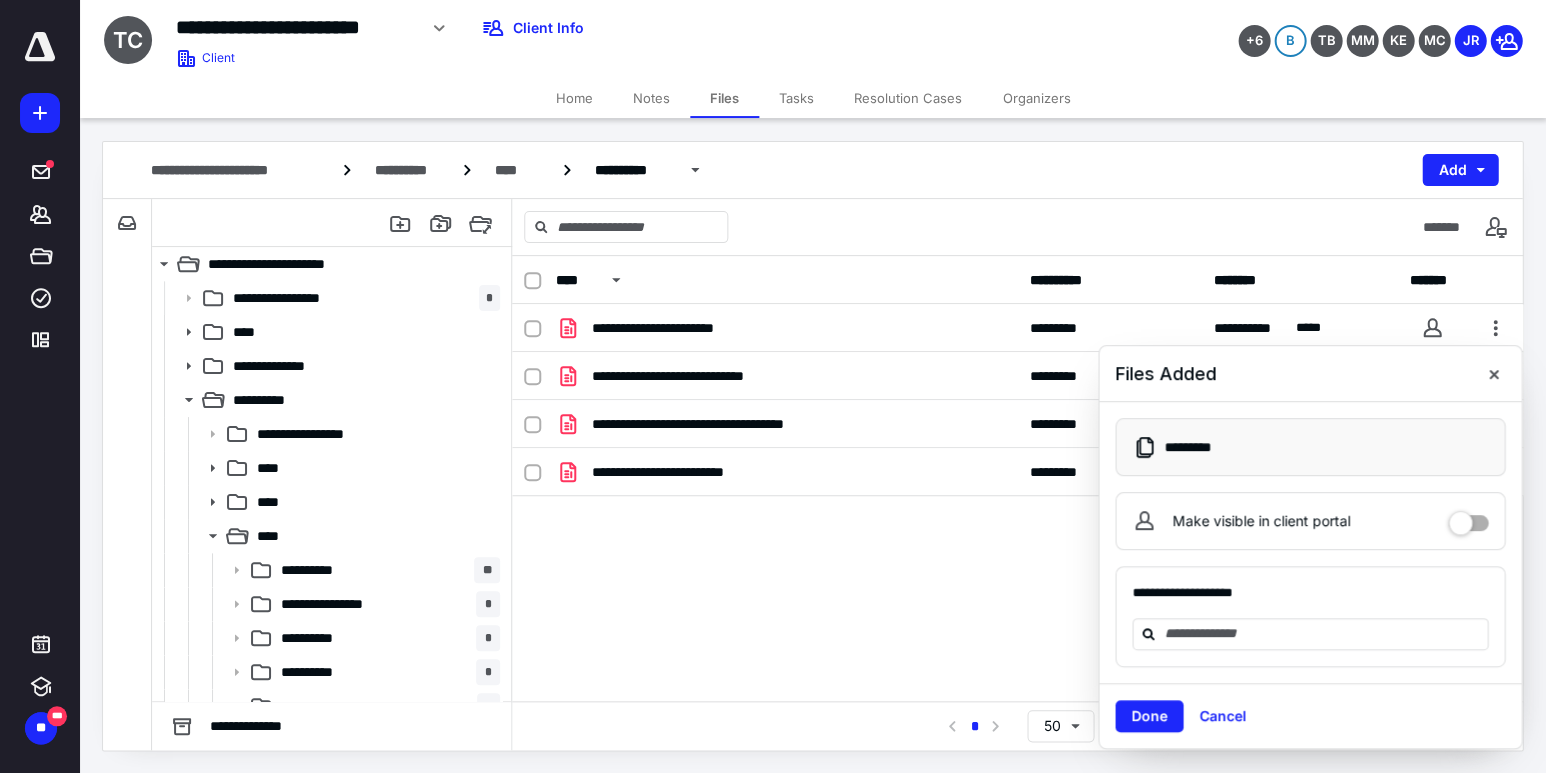 click on "Make visible in client portal" at bounding box center (1468, 518) 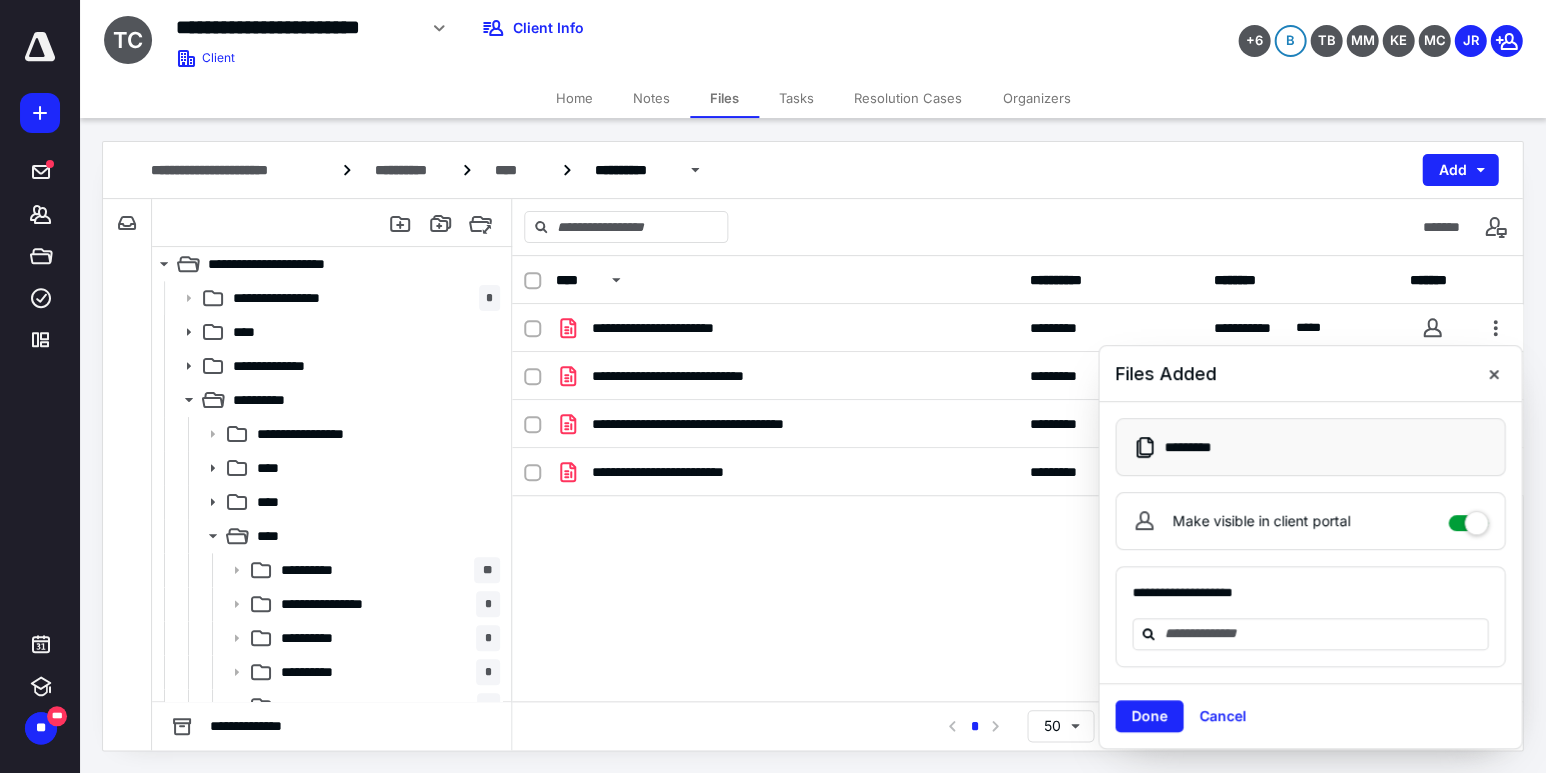 checkbox on "****" 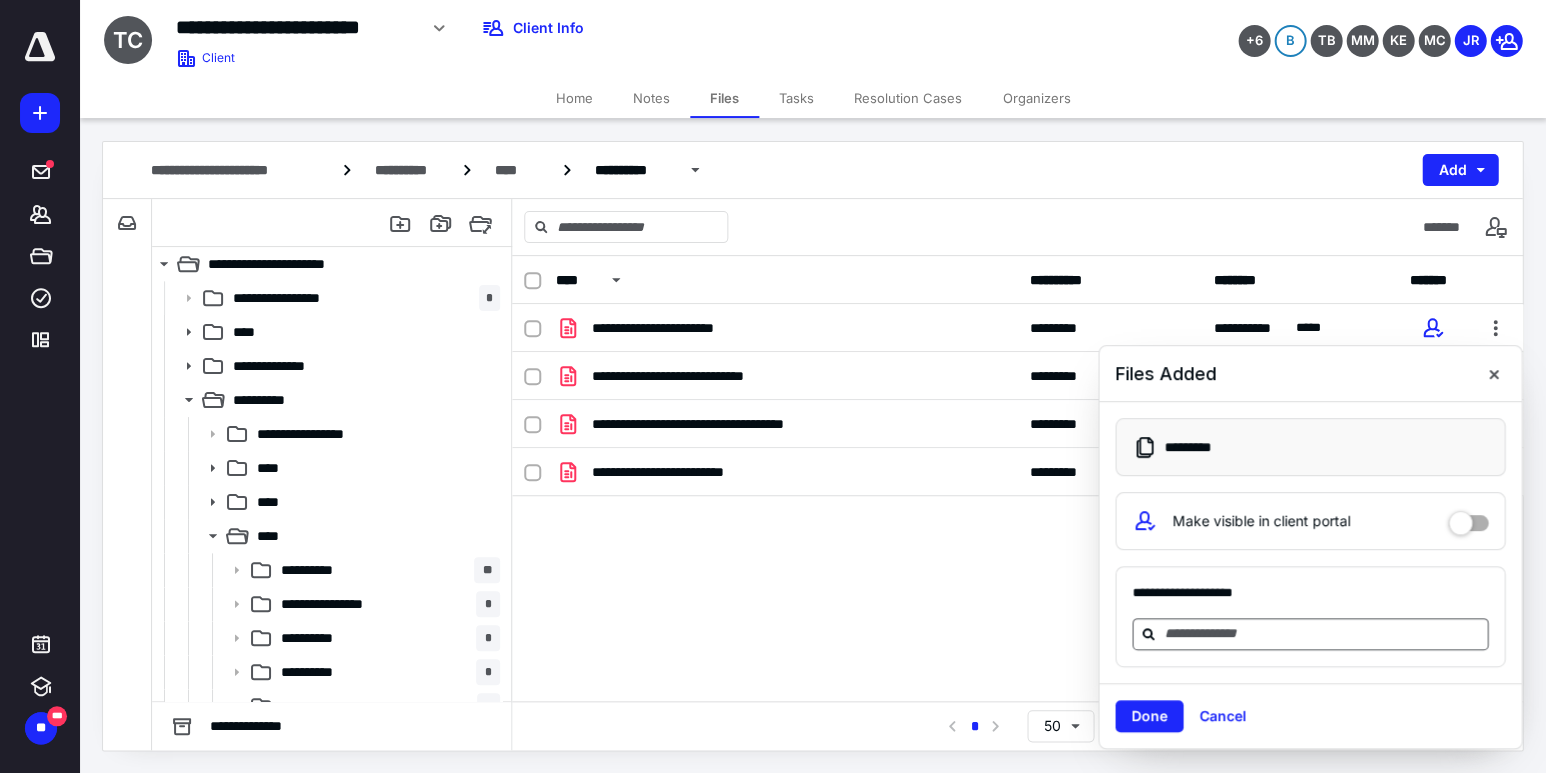 click at bounding box center (1322, 633) 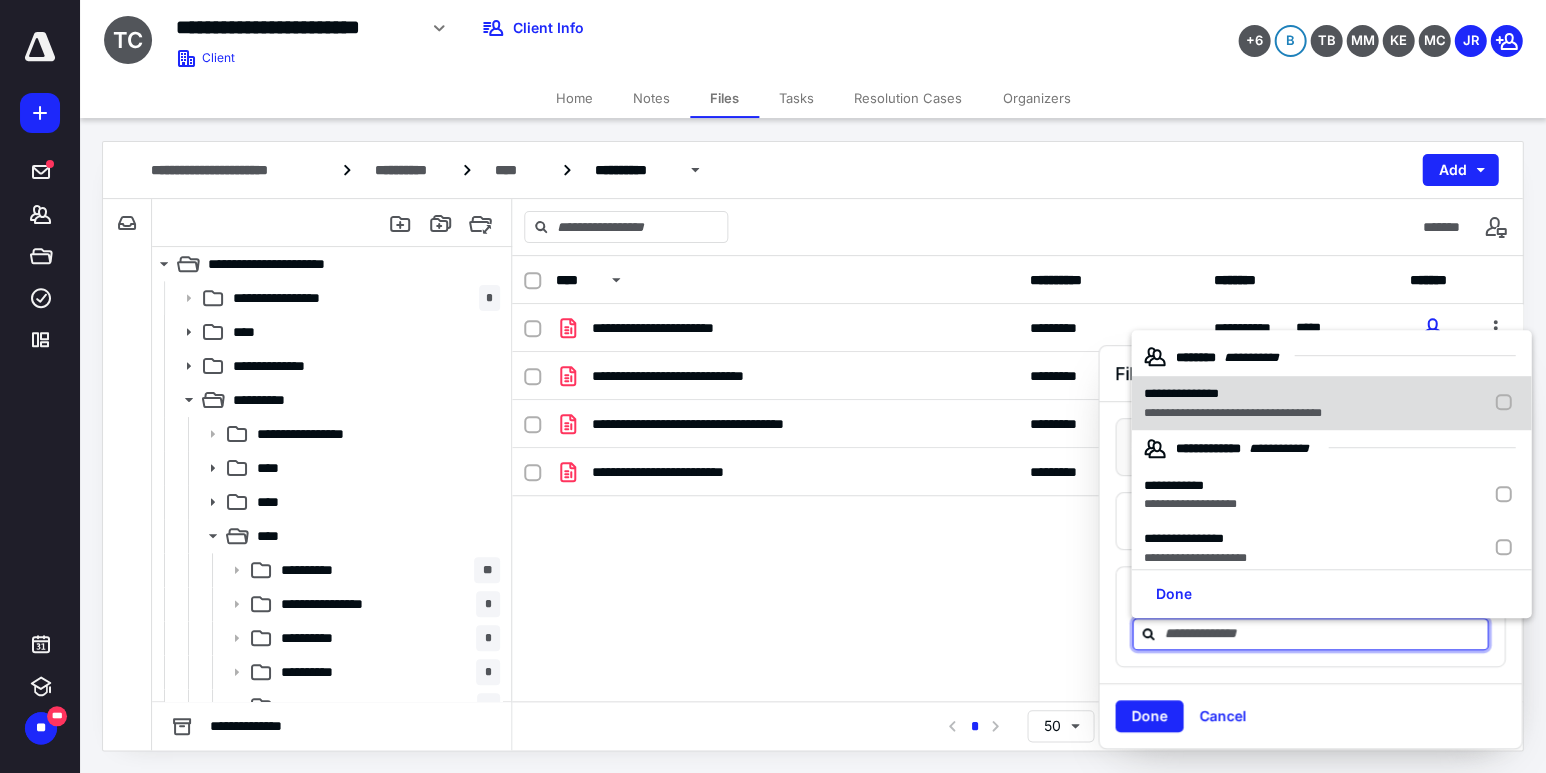 click on "**********" at bounding box center (1232, 394) 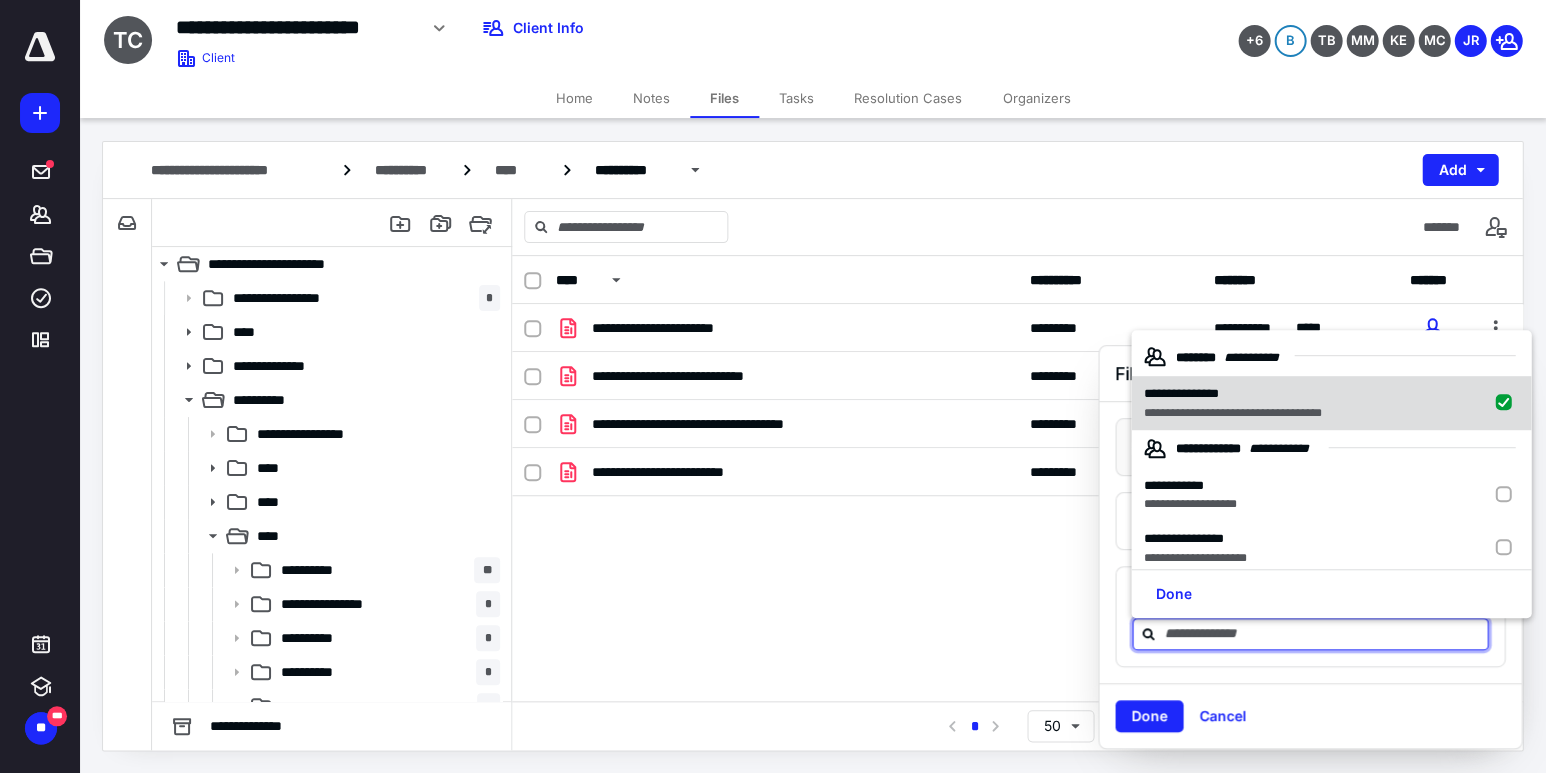 checkbox on "true" 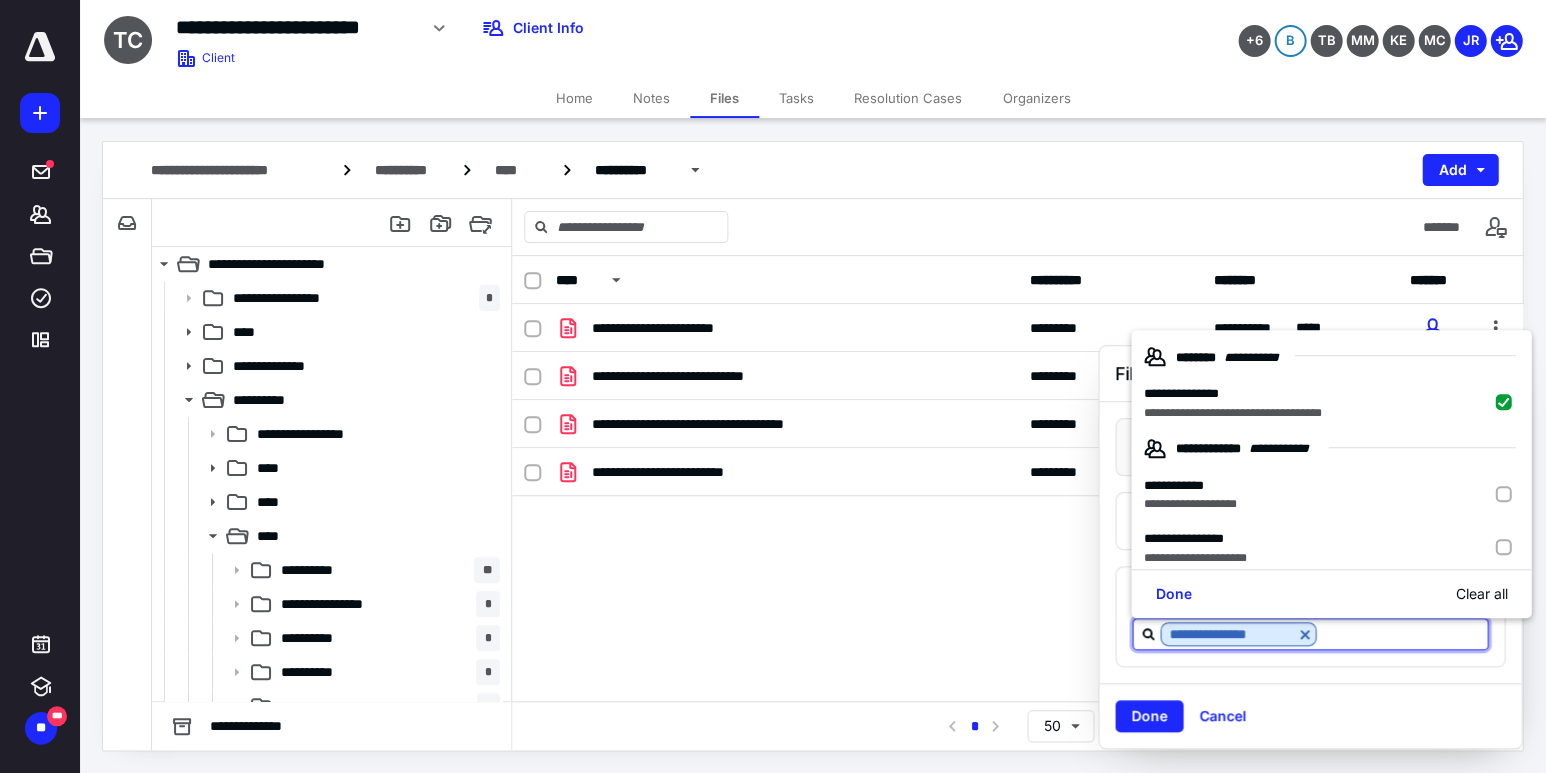click on "Done" at bounding box center (1149, 716) 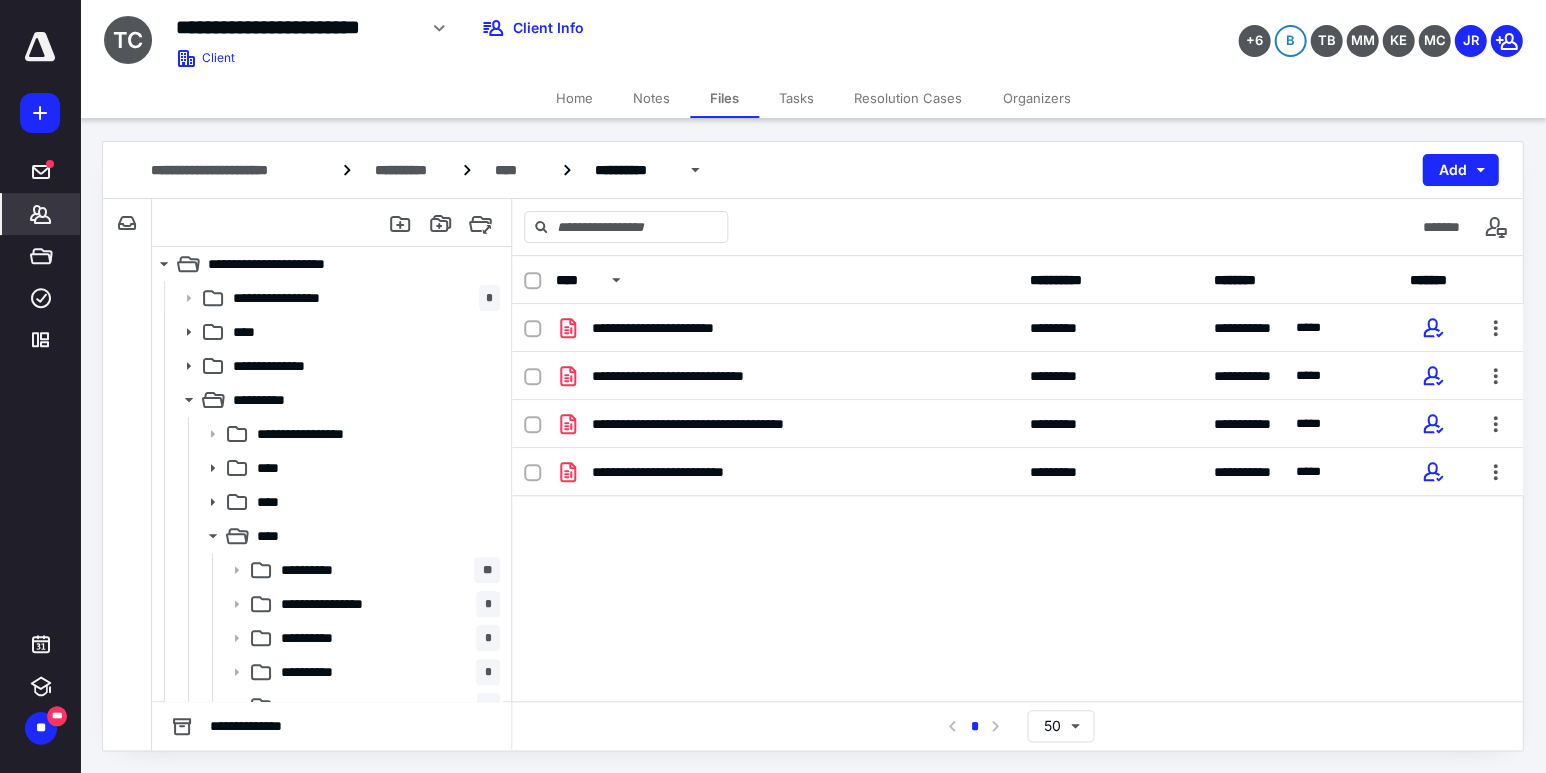 click 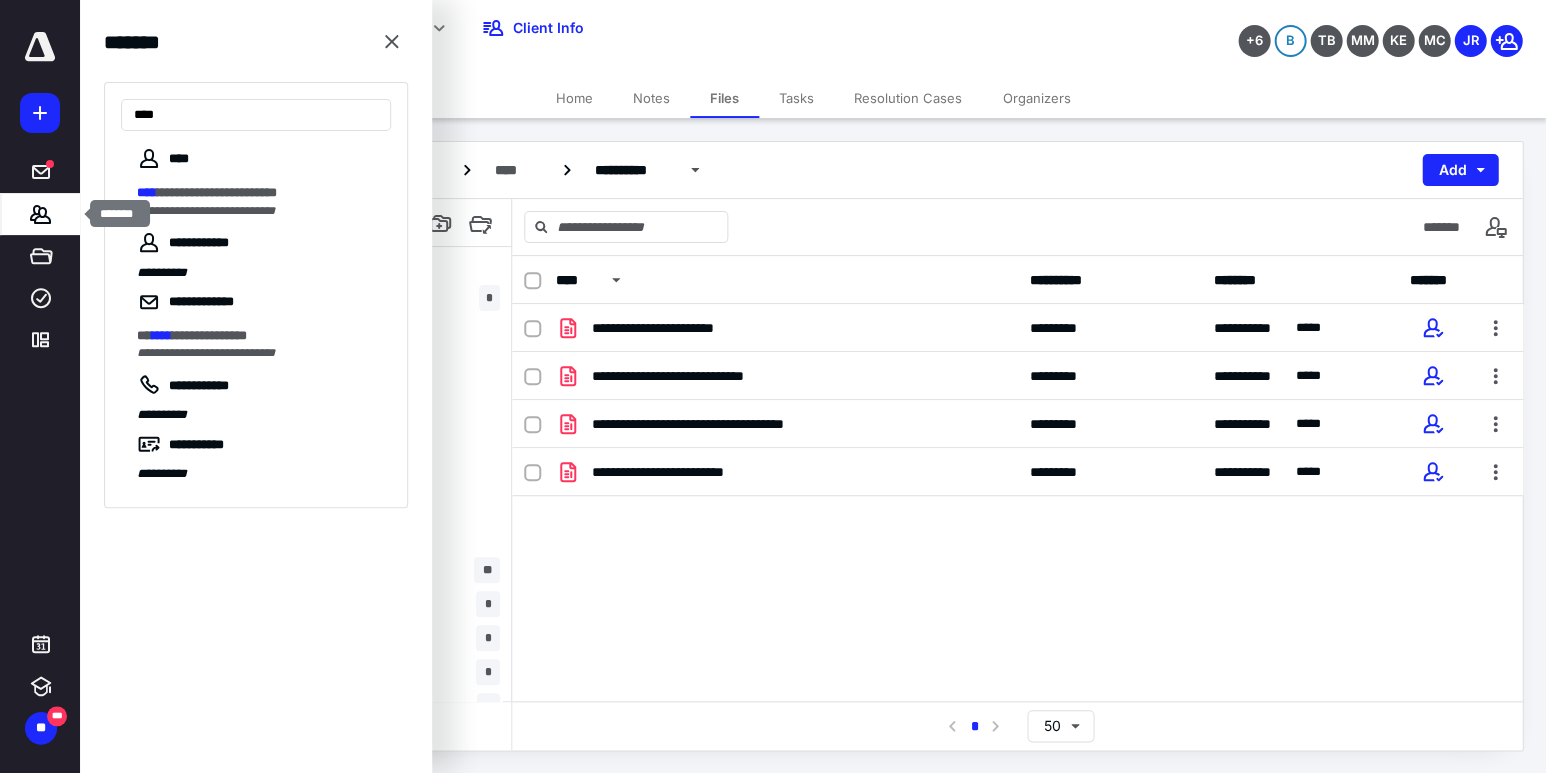 type on "****" 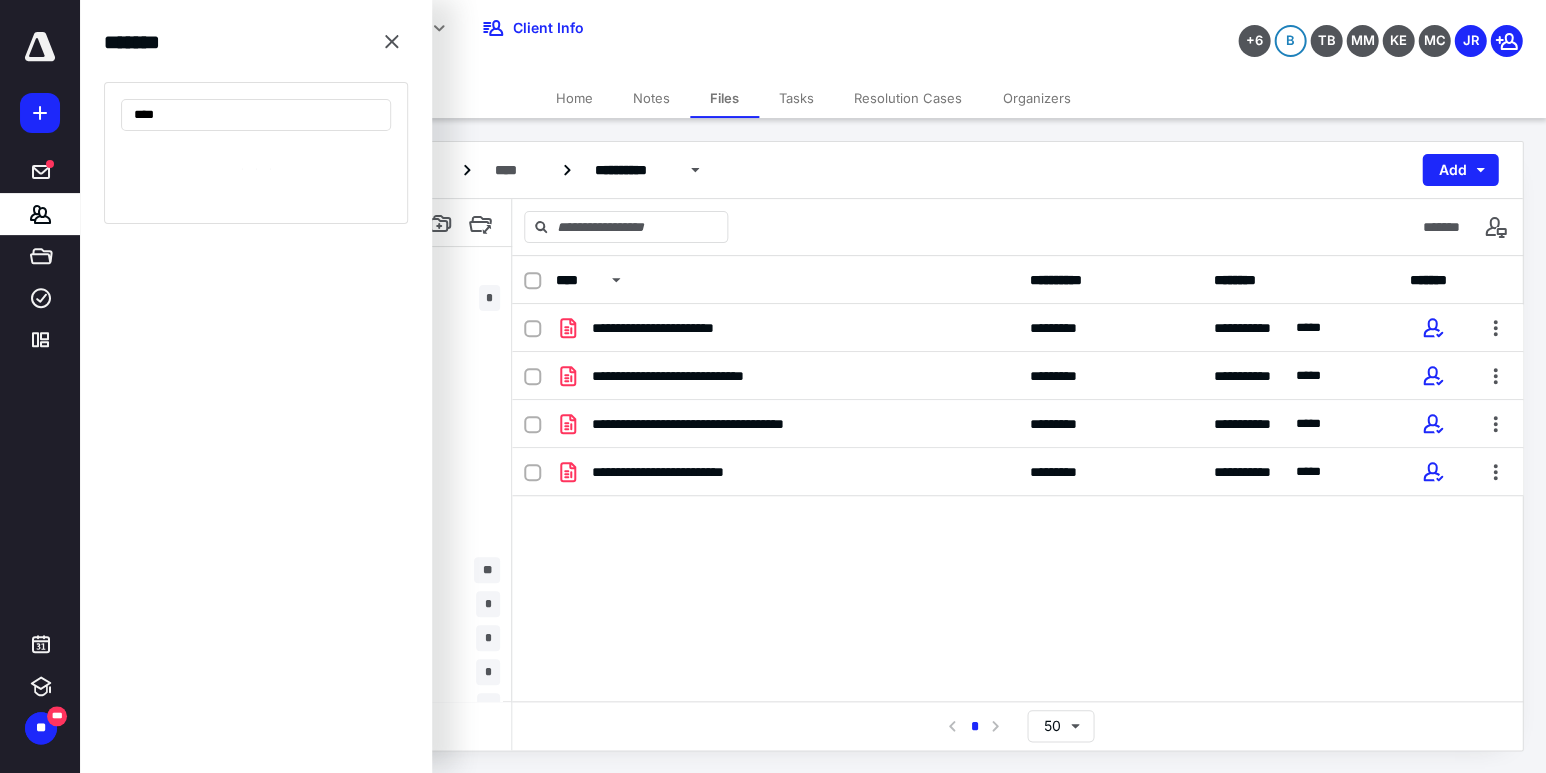 click at bounding box center [256, 169] 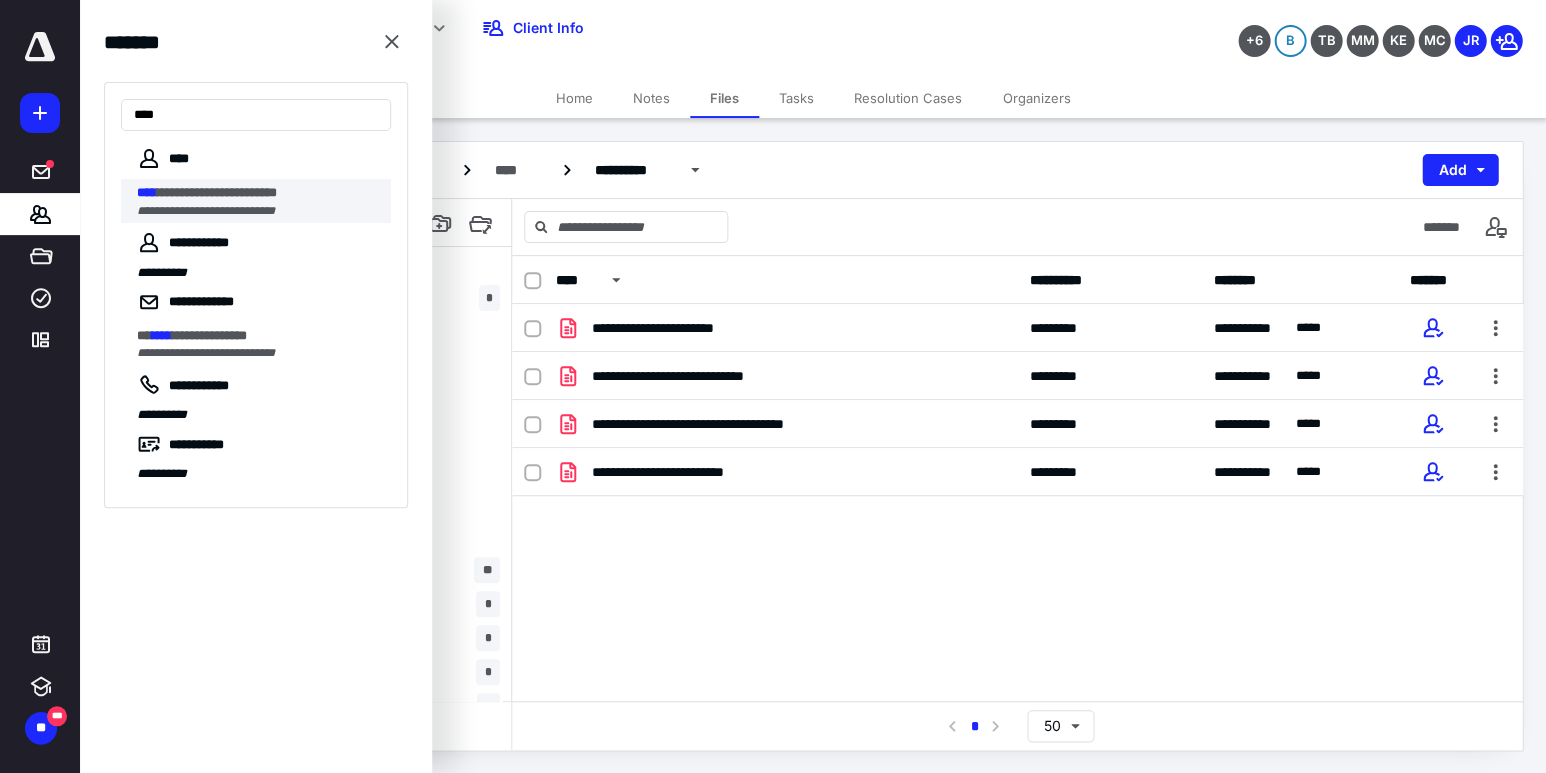 click on "**********" at bounding box center (217, 192) 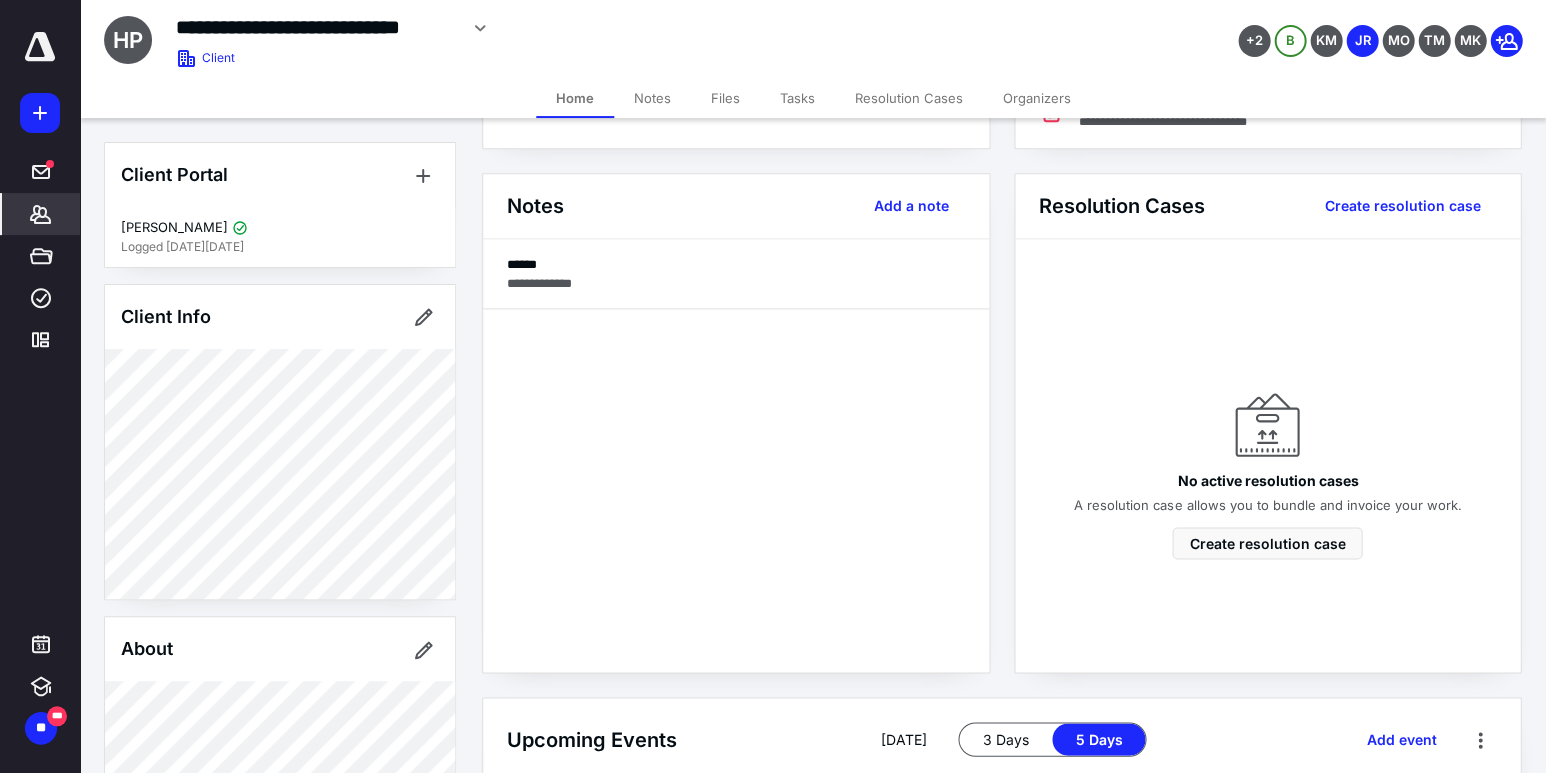 scroll, scrollTop: 483, scrollLeft: 0, axis: vertical 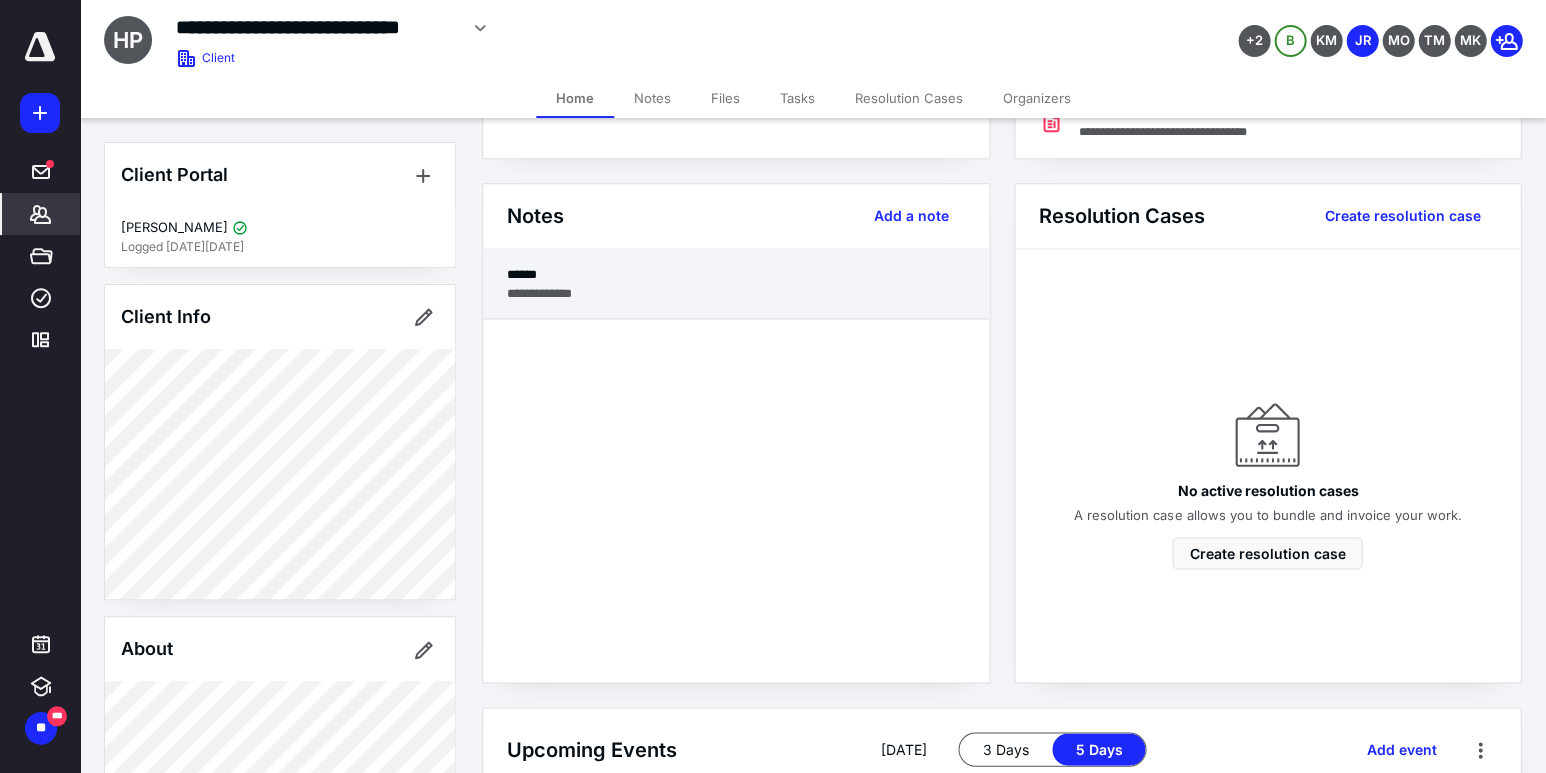click on "******" at bounding box center (736, 274) 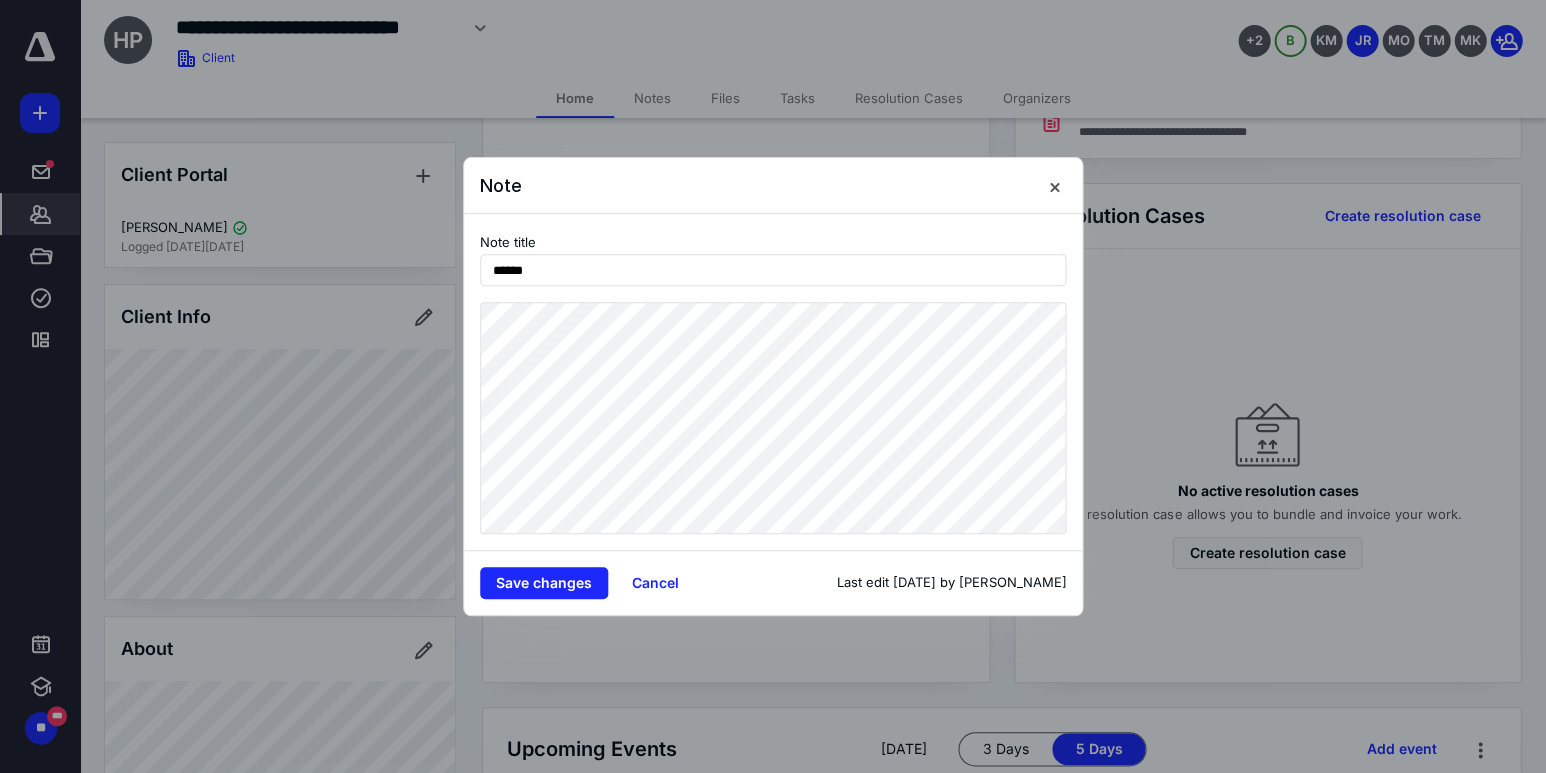 click on "Note Note title ****** Save changes Cancel Last edit [DATE] by [PERSON_NAME]" at bounding box center [773, 386] 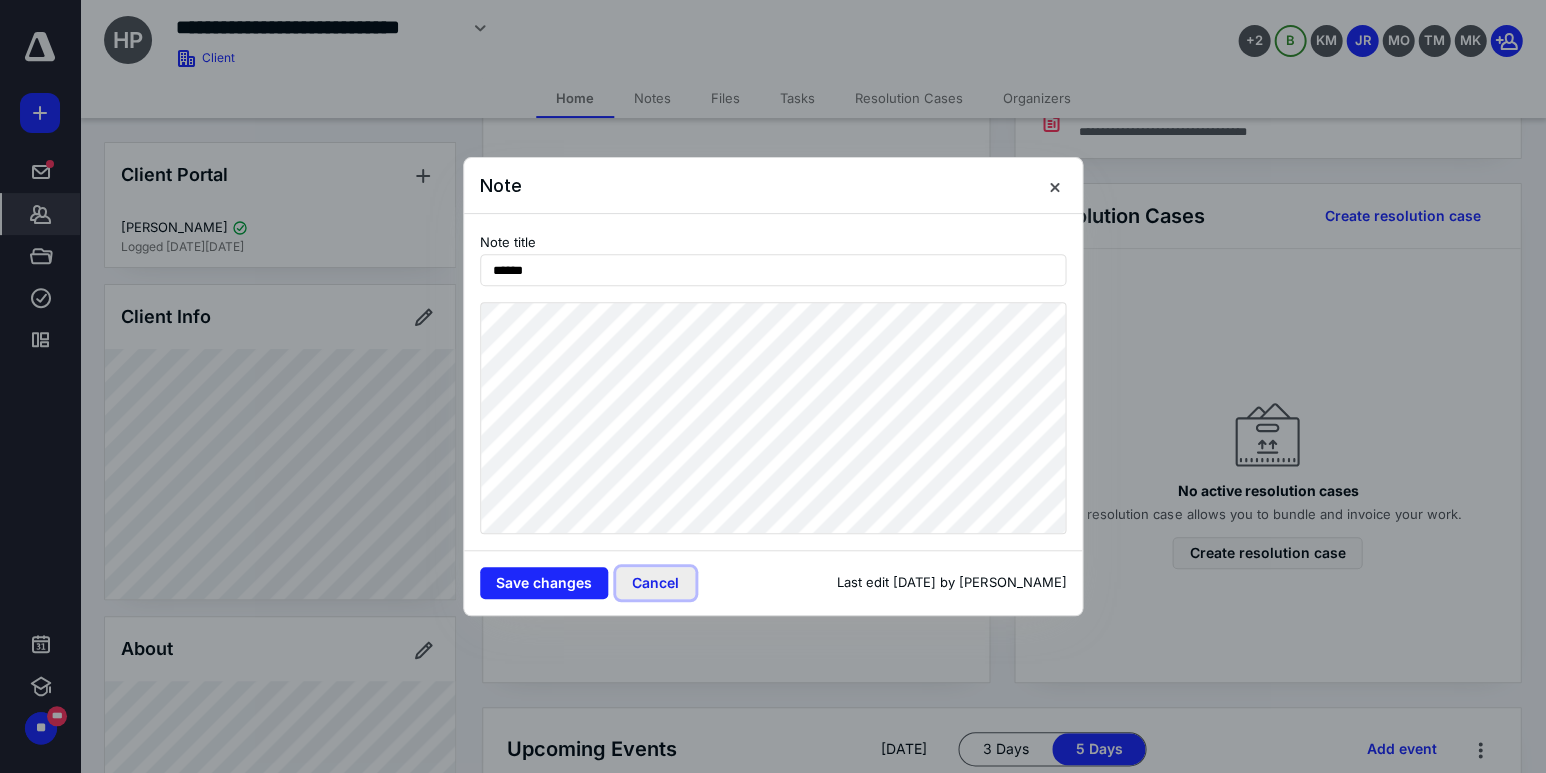 click on "Cancel" at bounding box center [655, 583] 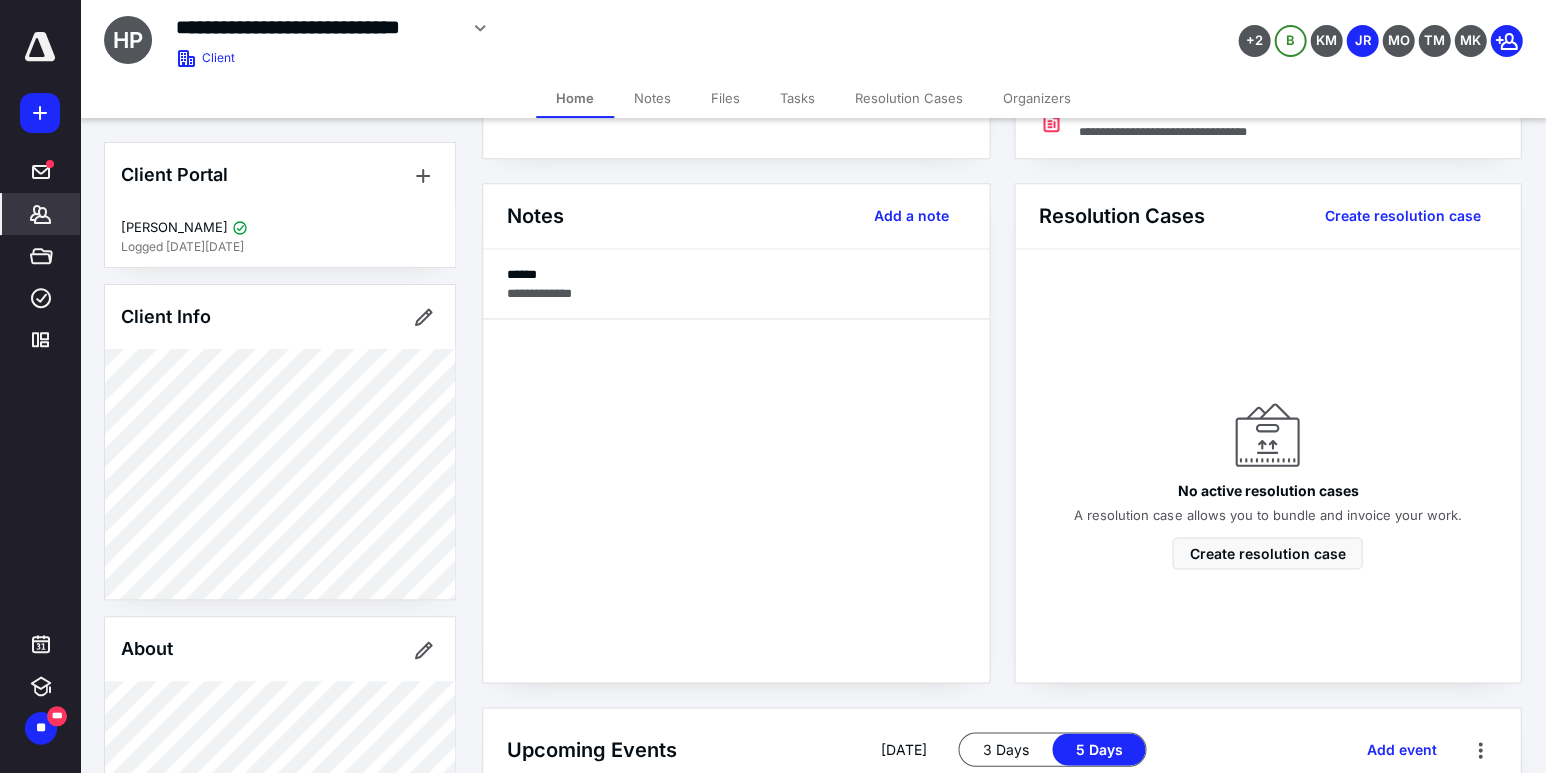 click on "Files" at bounding box center [725, 98] 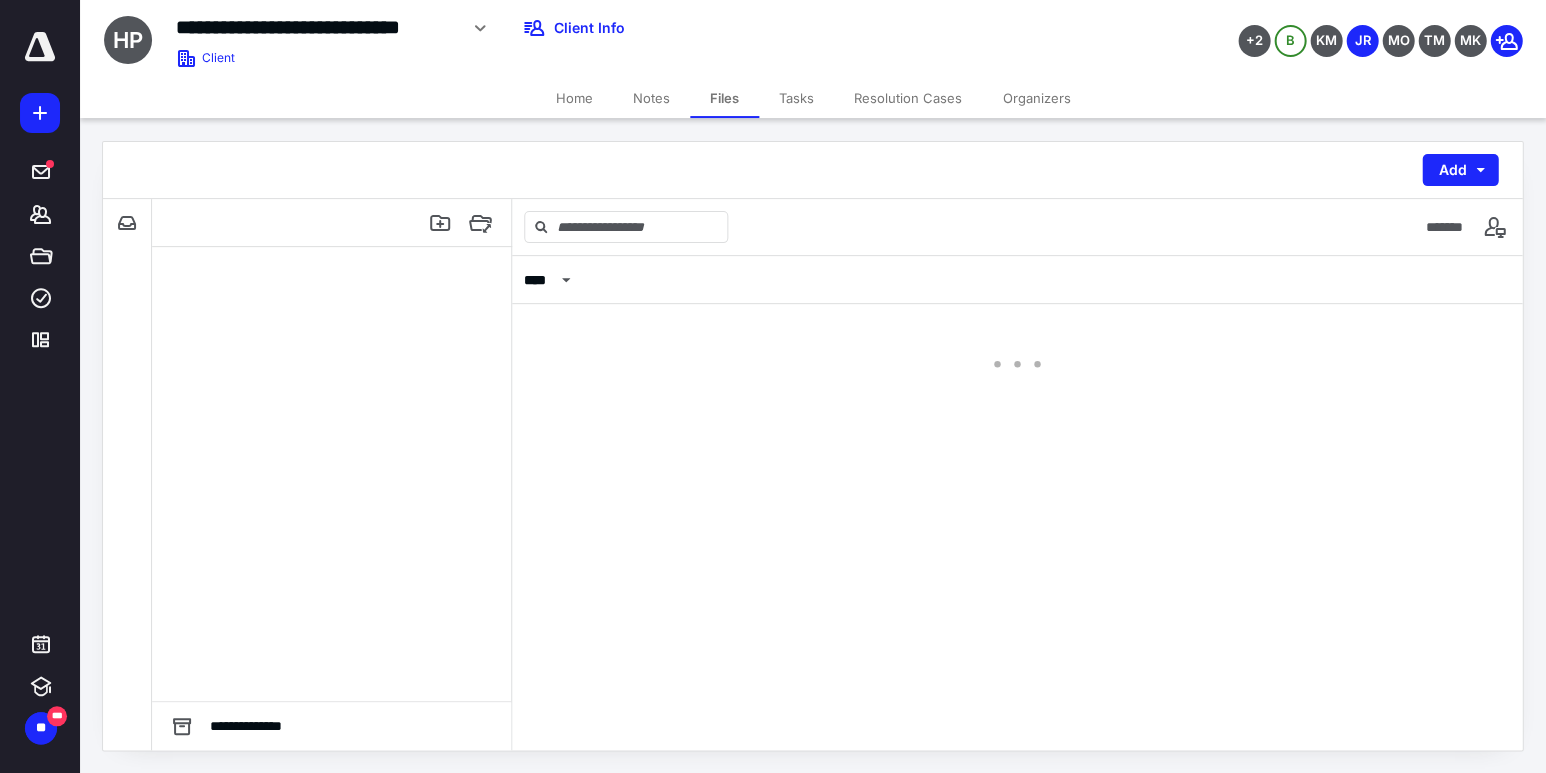 scroll, scrollTop: 0, scrollLeft: 0, axis: both 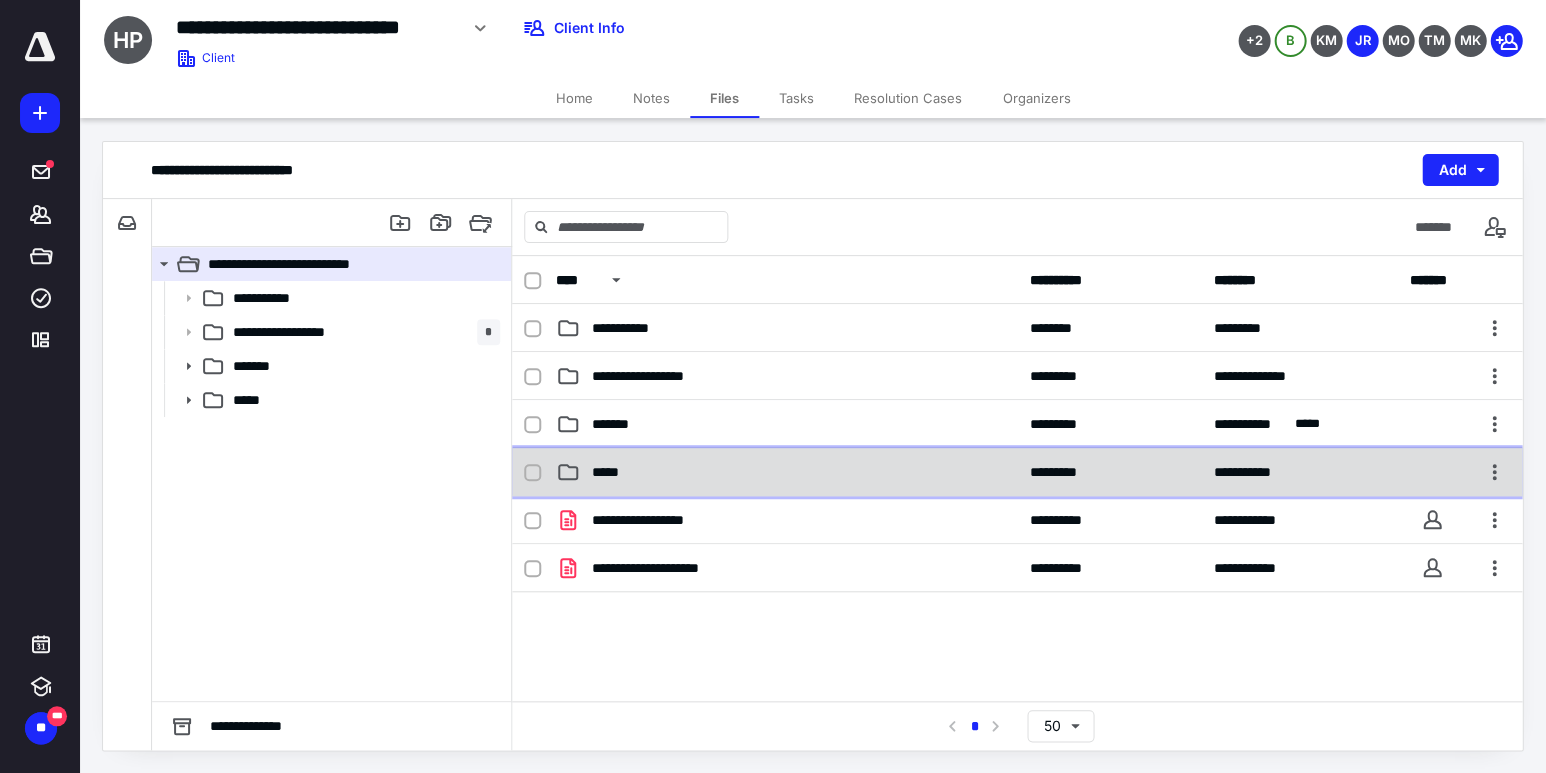click on "*****" at bounding box center [786, 472] 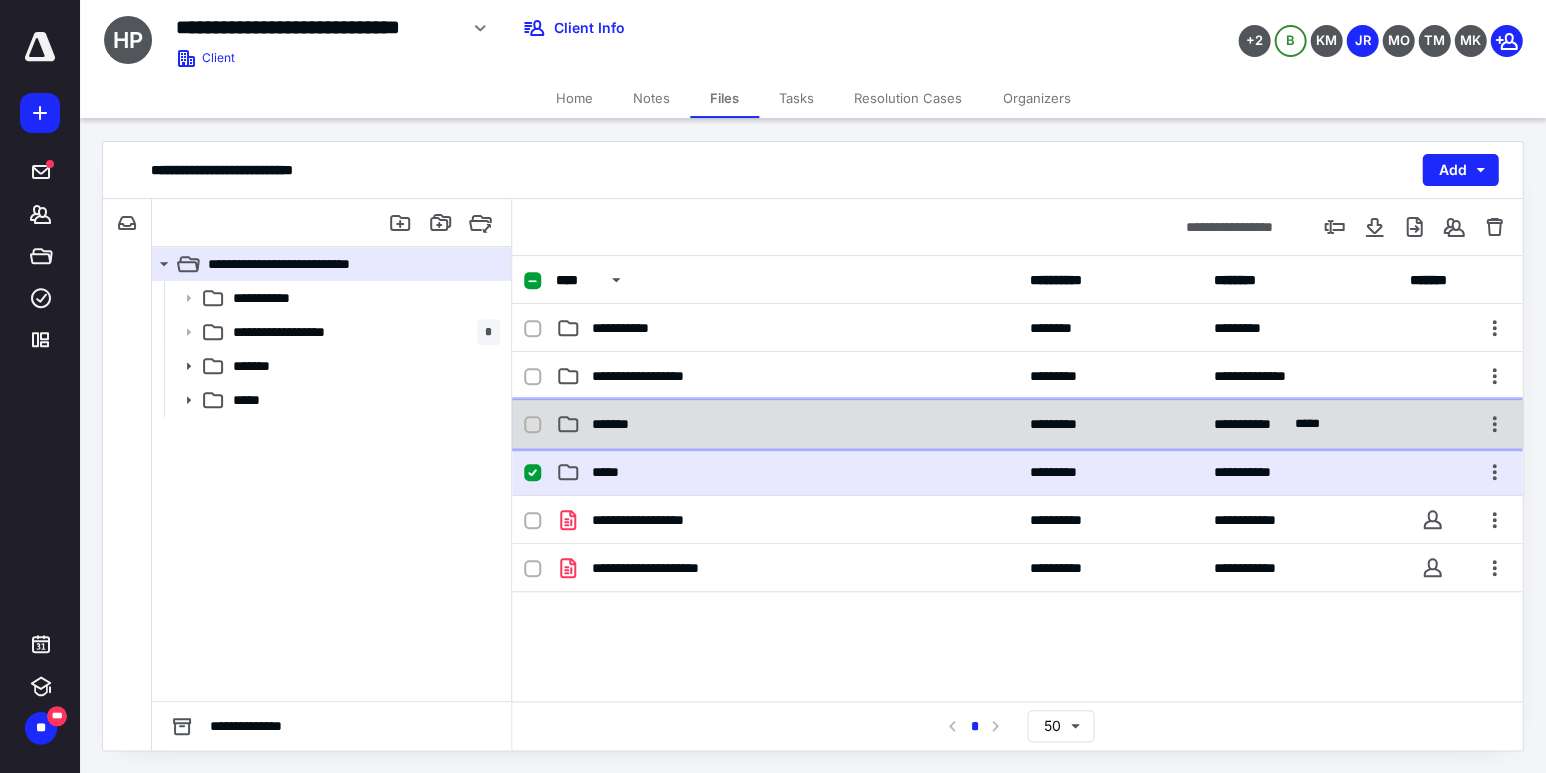 click on "*******" at bounding box center [786, 424] 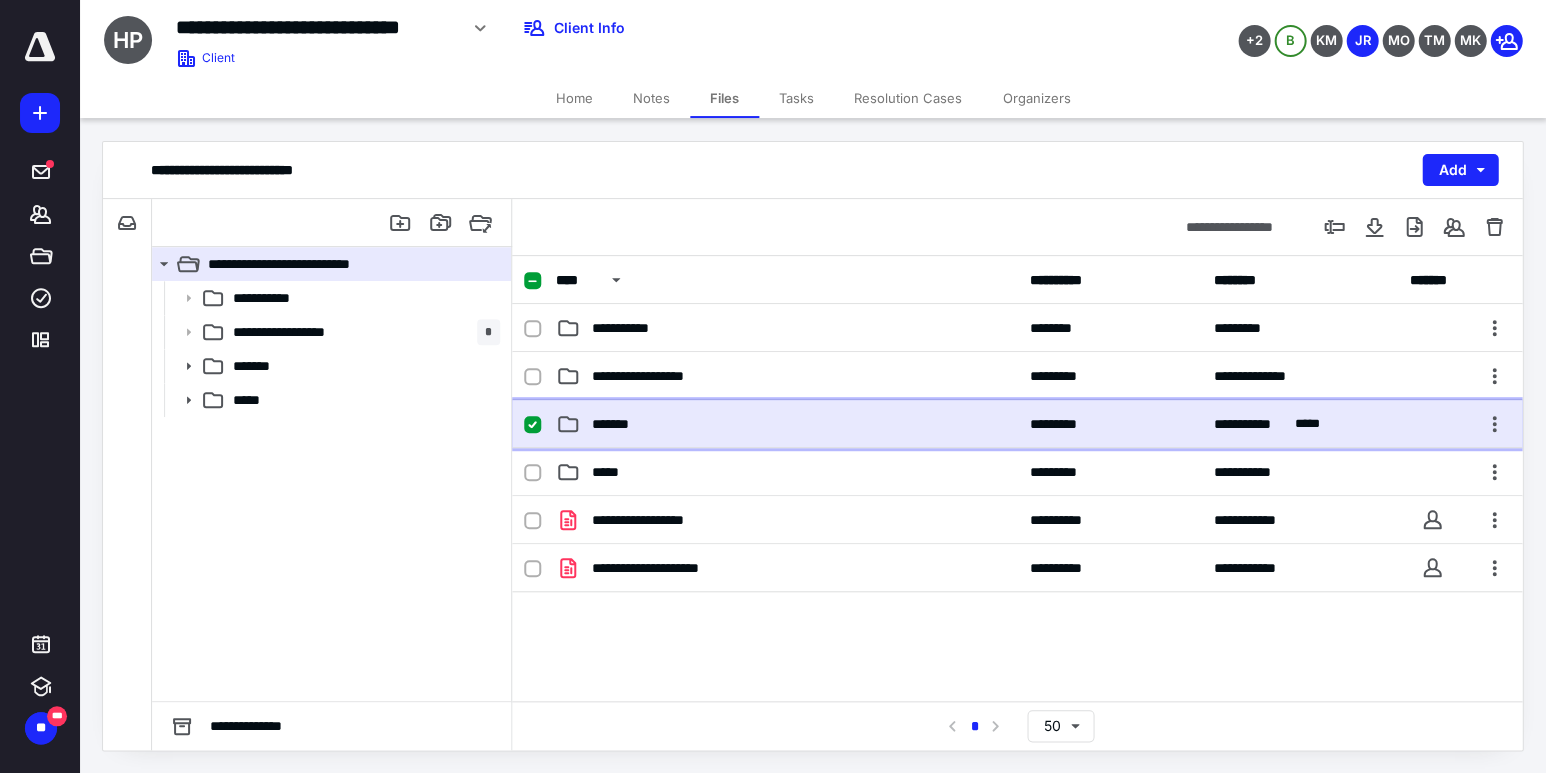 click on "*******" at bounding box center [786, 424] 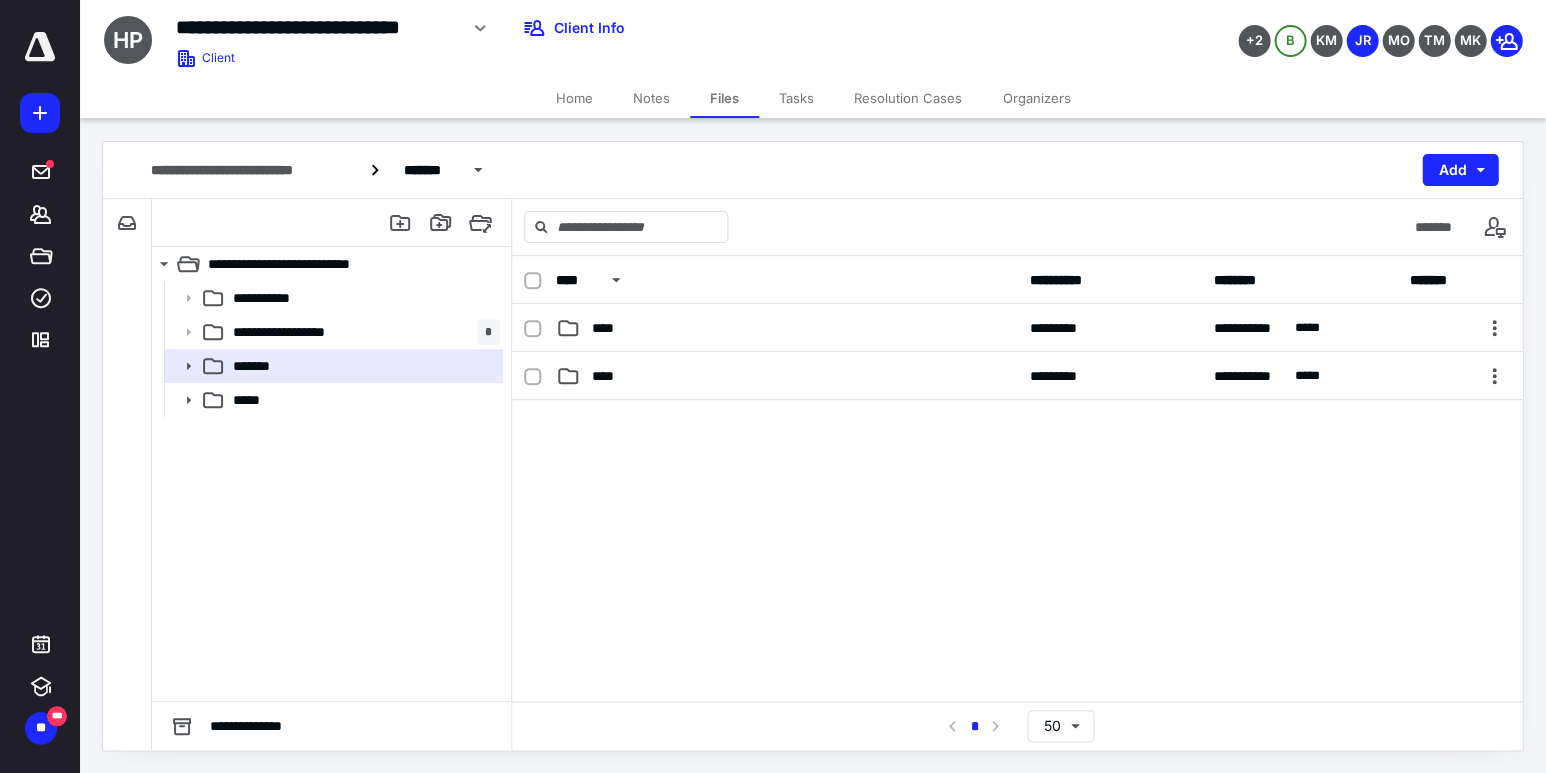scroll, scrollTop: 0, scrollLeft: 0, axis: both 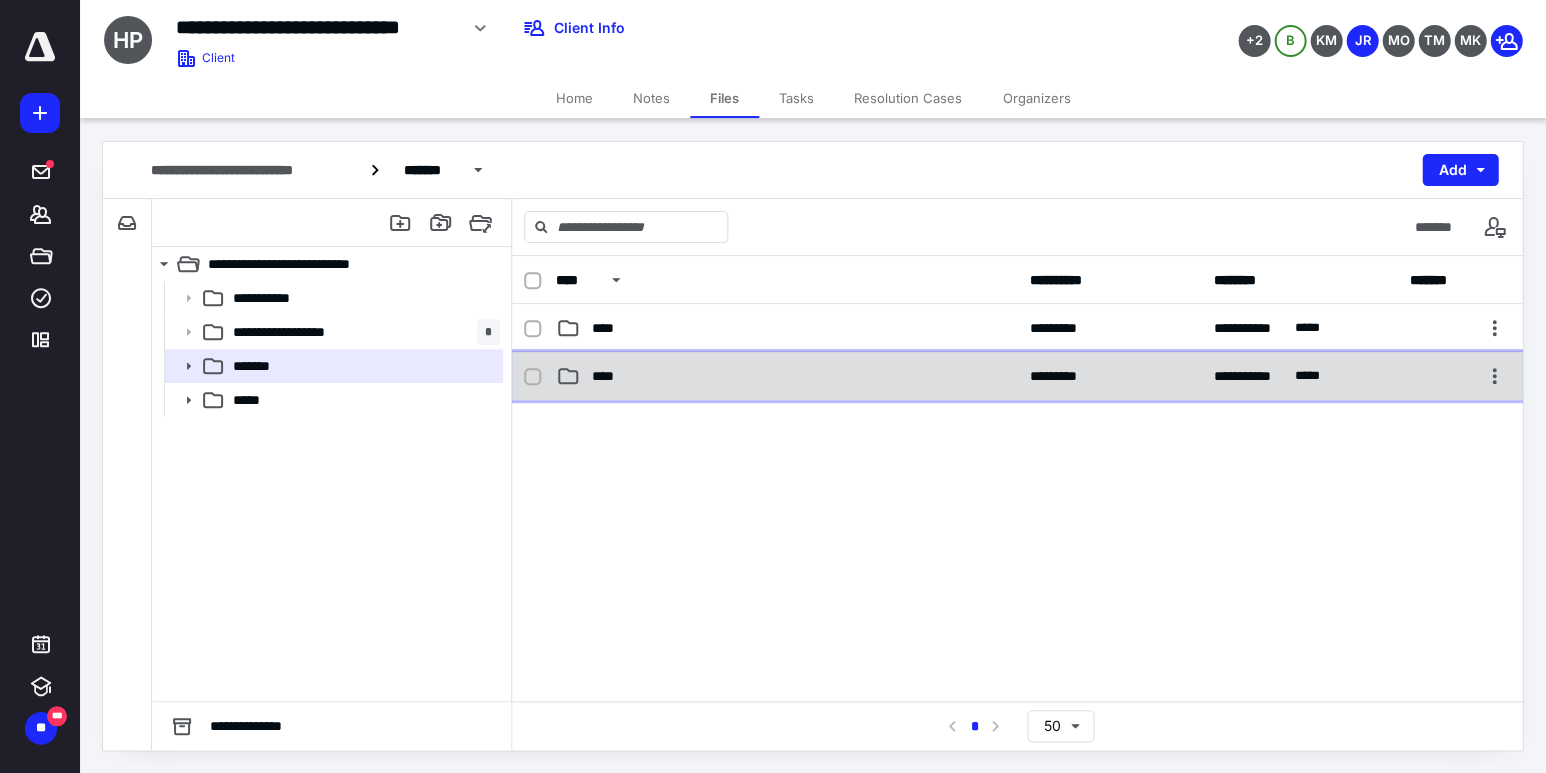 click on "****" at bounding box center [786, 376] 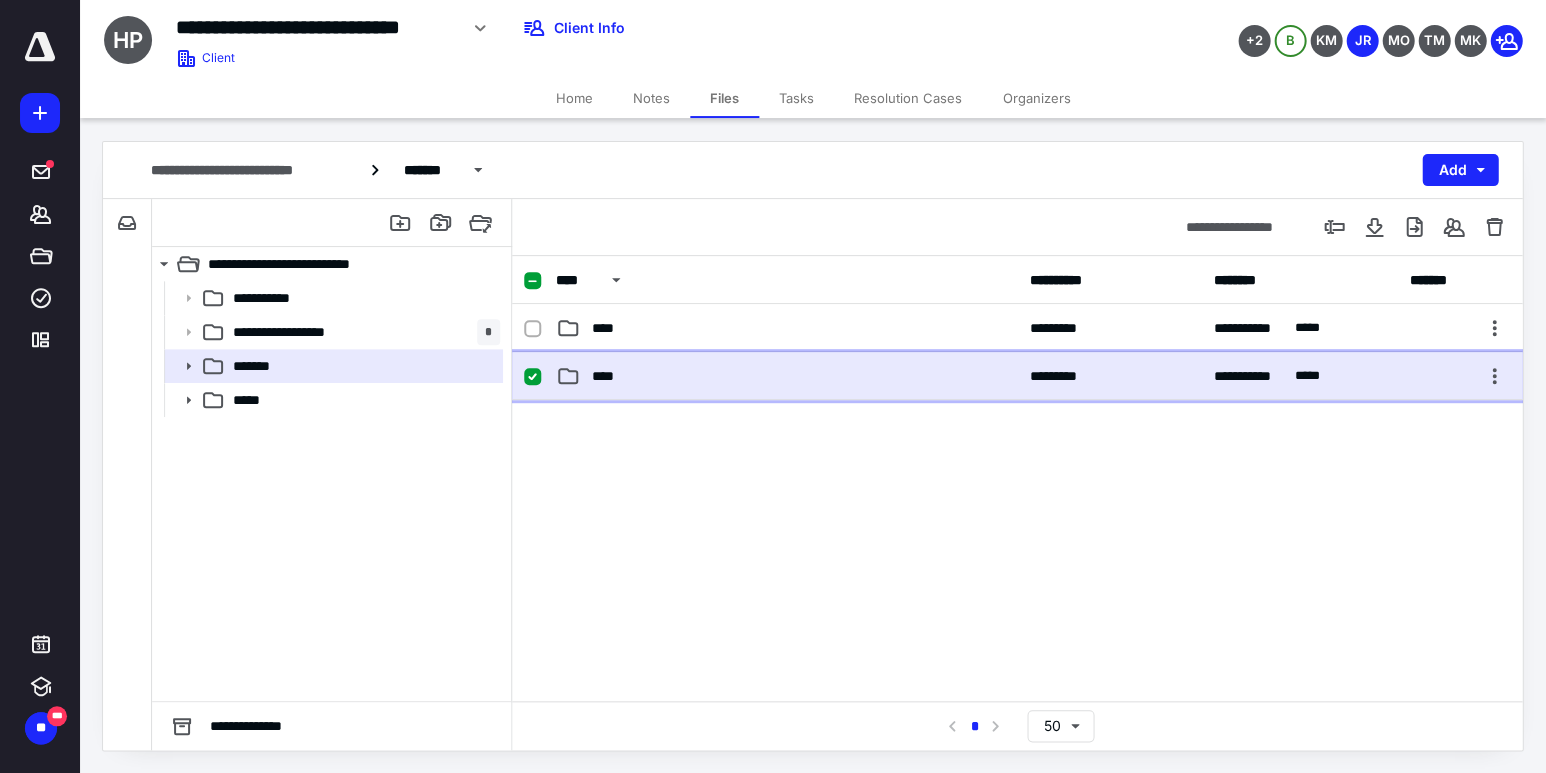 click on "****" at bounding box center (786, 376) 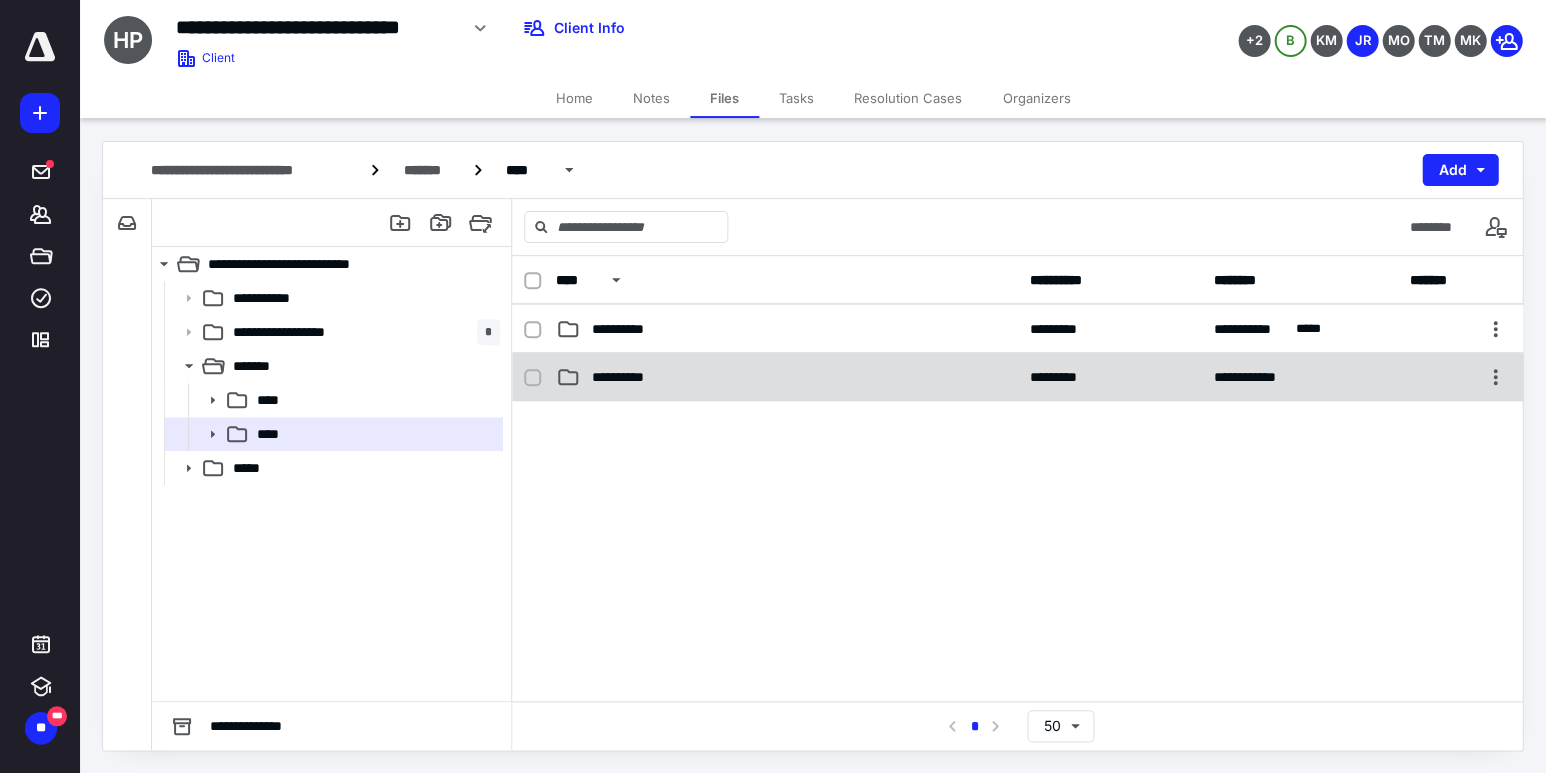 scroll, scrollTop: 478, scrollLeft: 0, axis: vertical 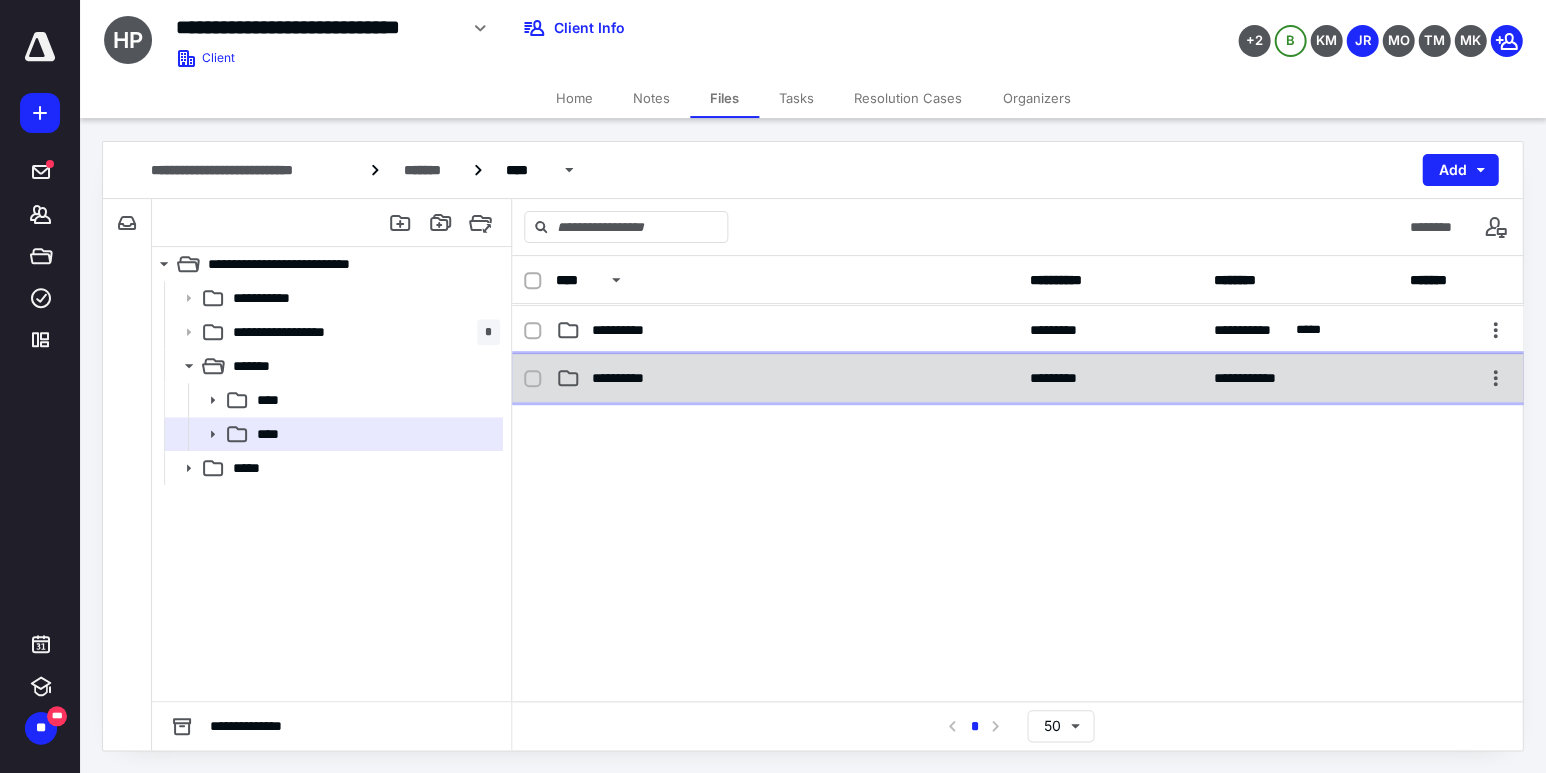 click on "**********" at bounding box center (1017, 378) 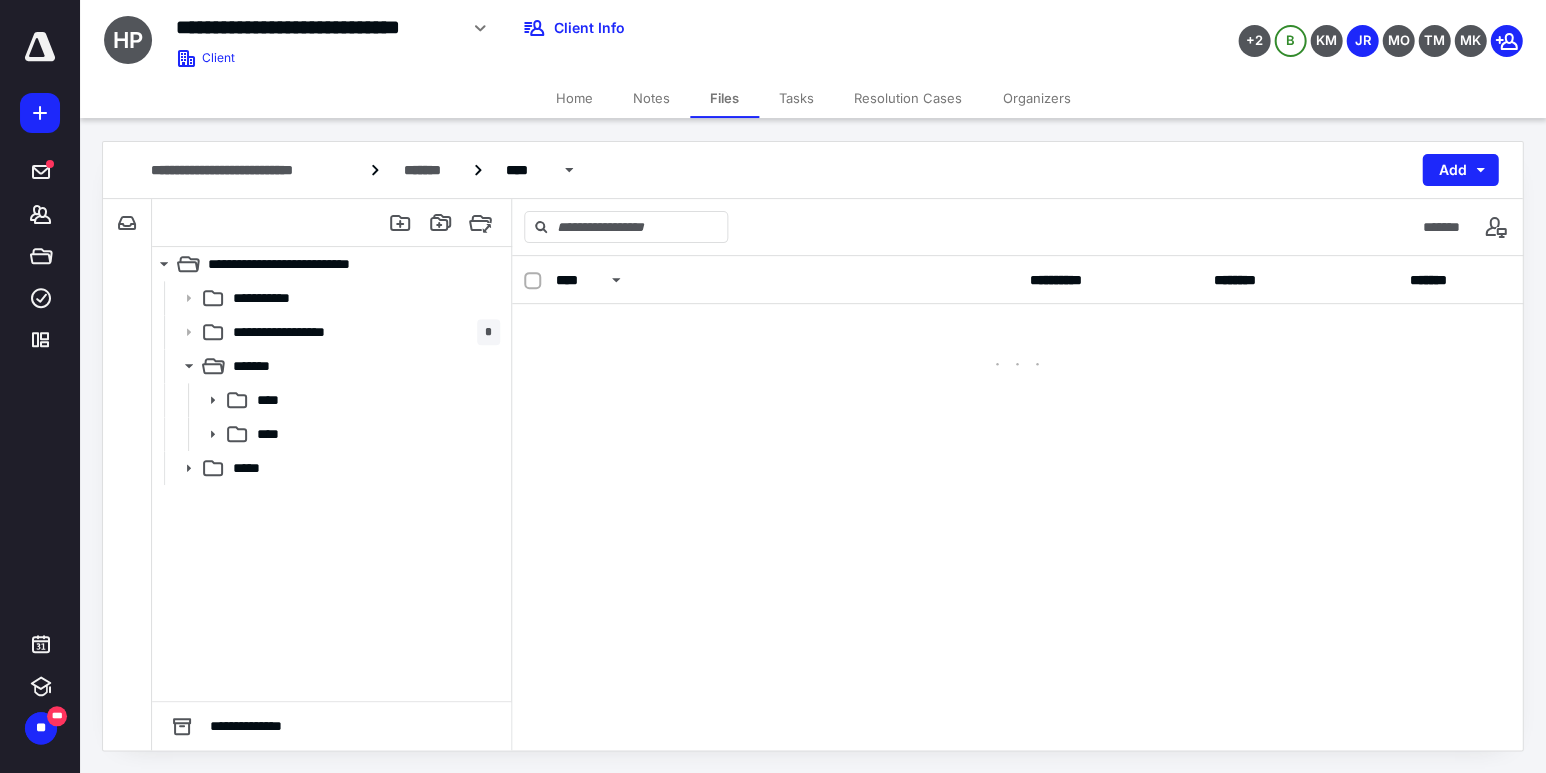scroll, scrollTop: 0, scrollLeft: 0, axis: both 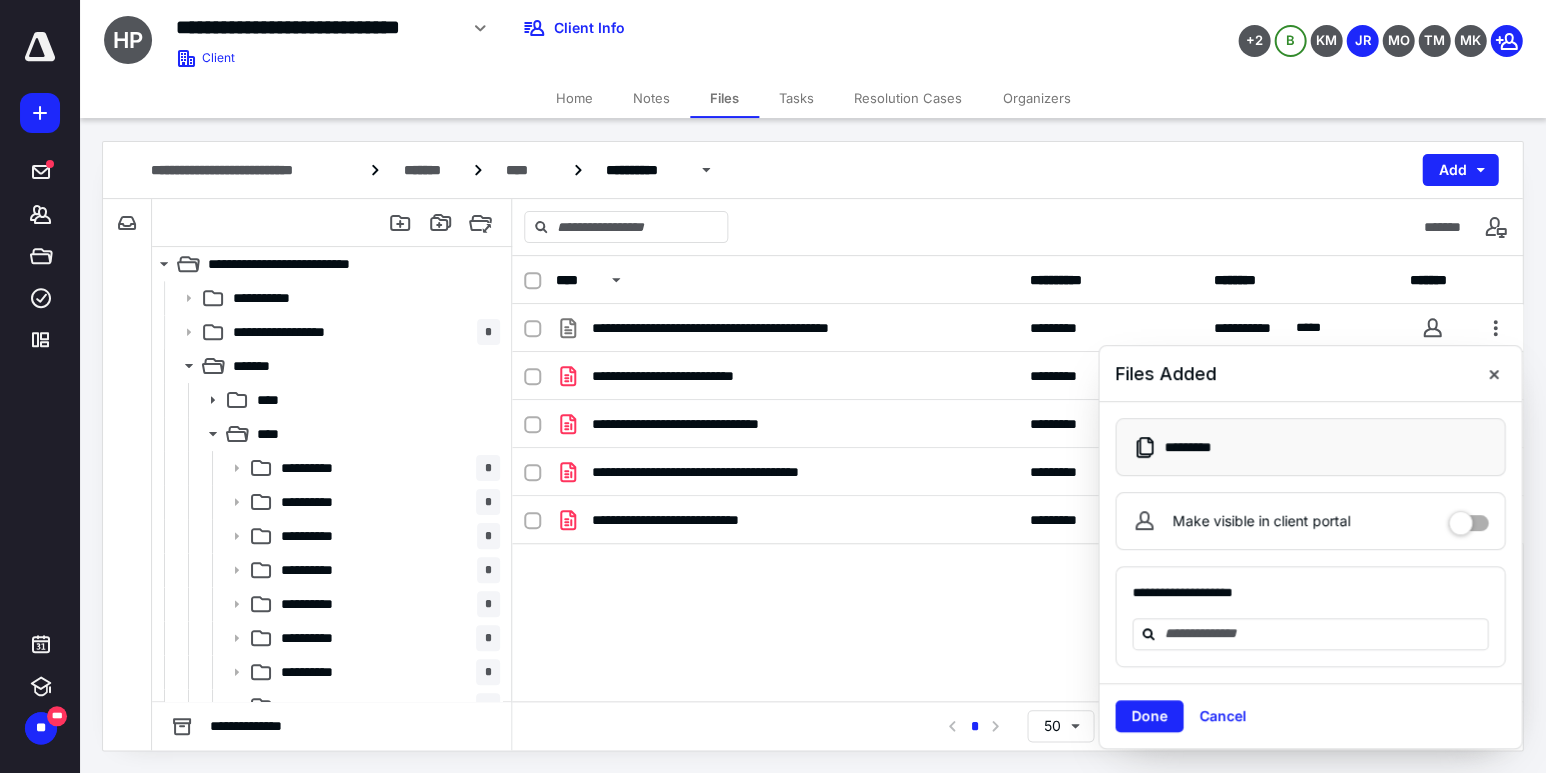 click on "Make visible in client portal" at bounding box center (1468, 518) 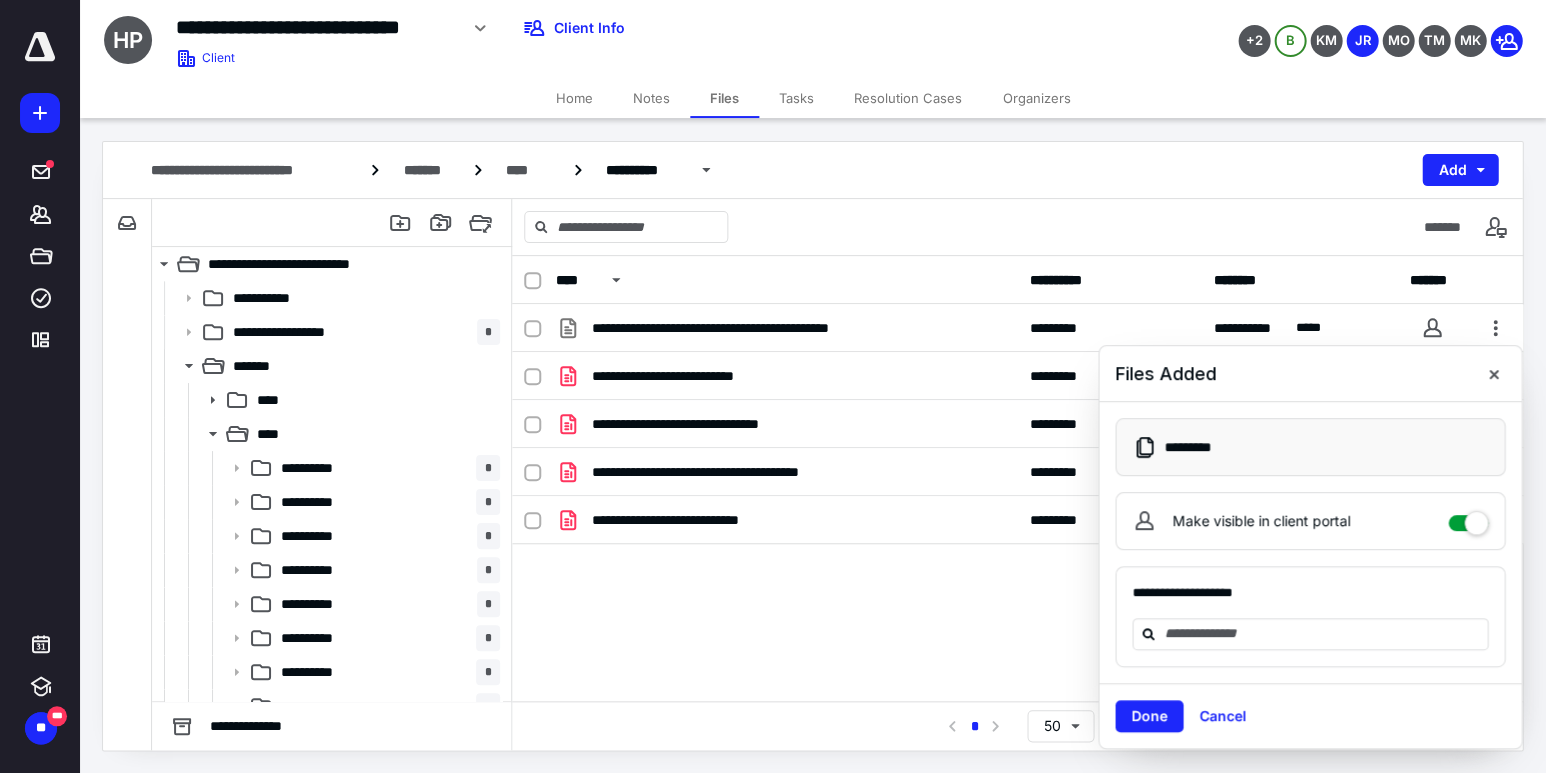 checkbox on "****" 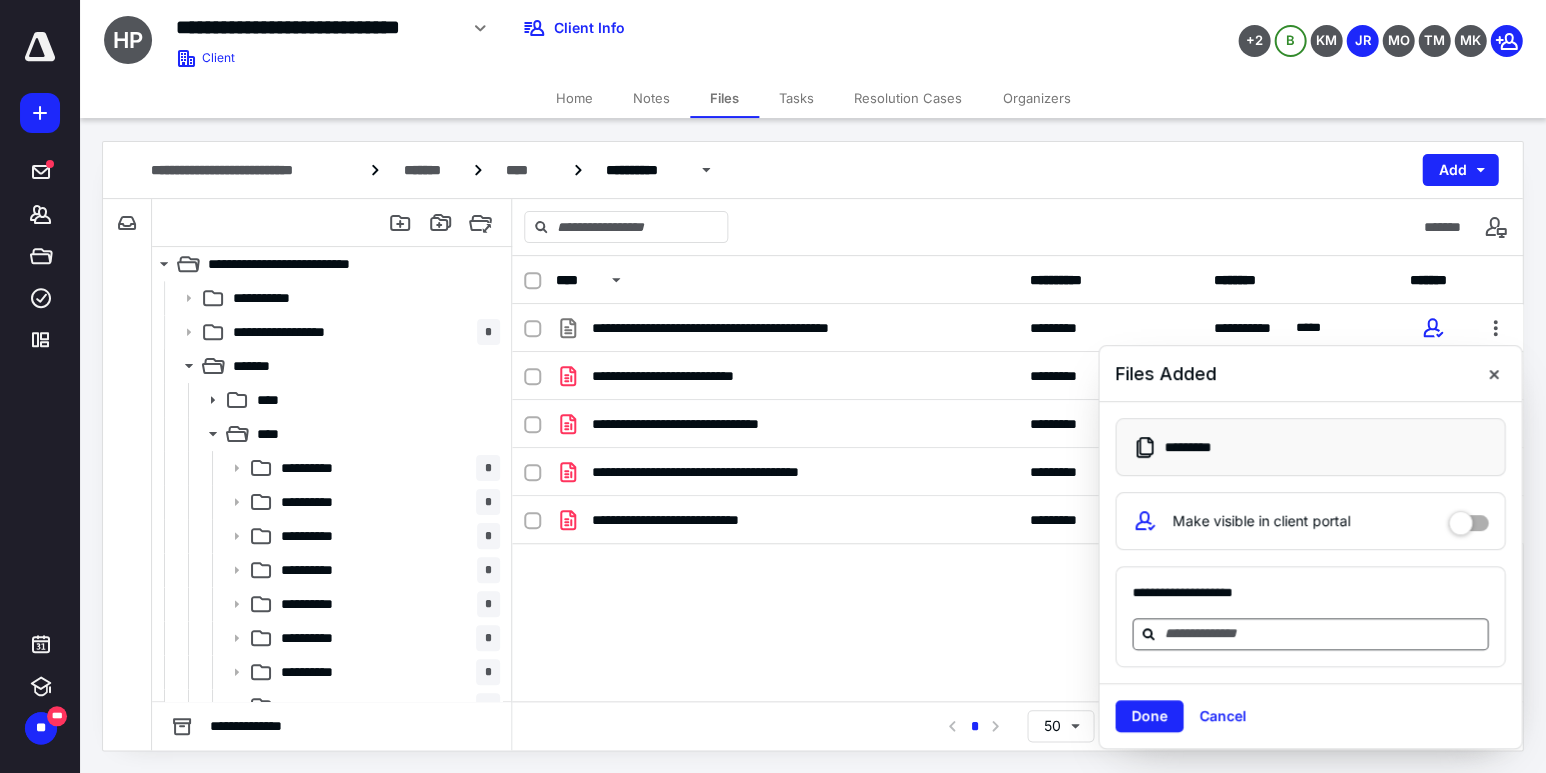 click at bounding box center [1322, 633] 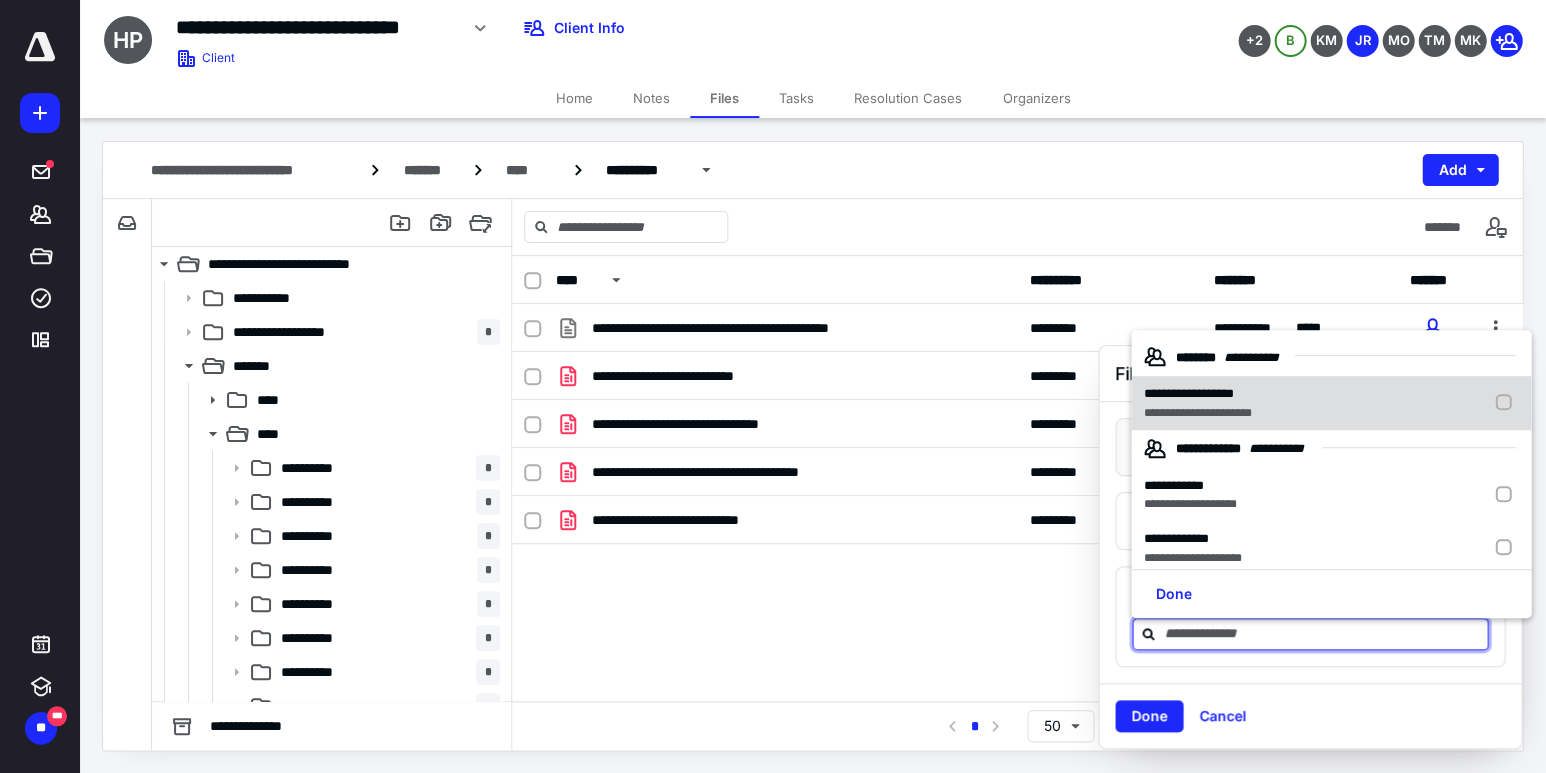 click on "**********" at bounding box center [1331, 403] 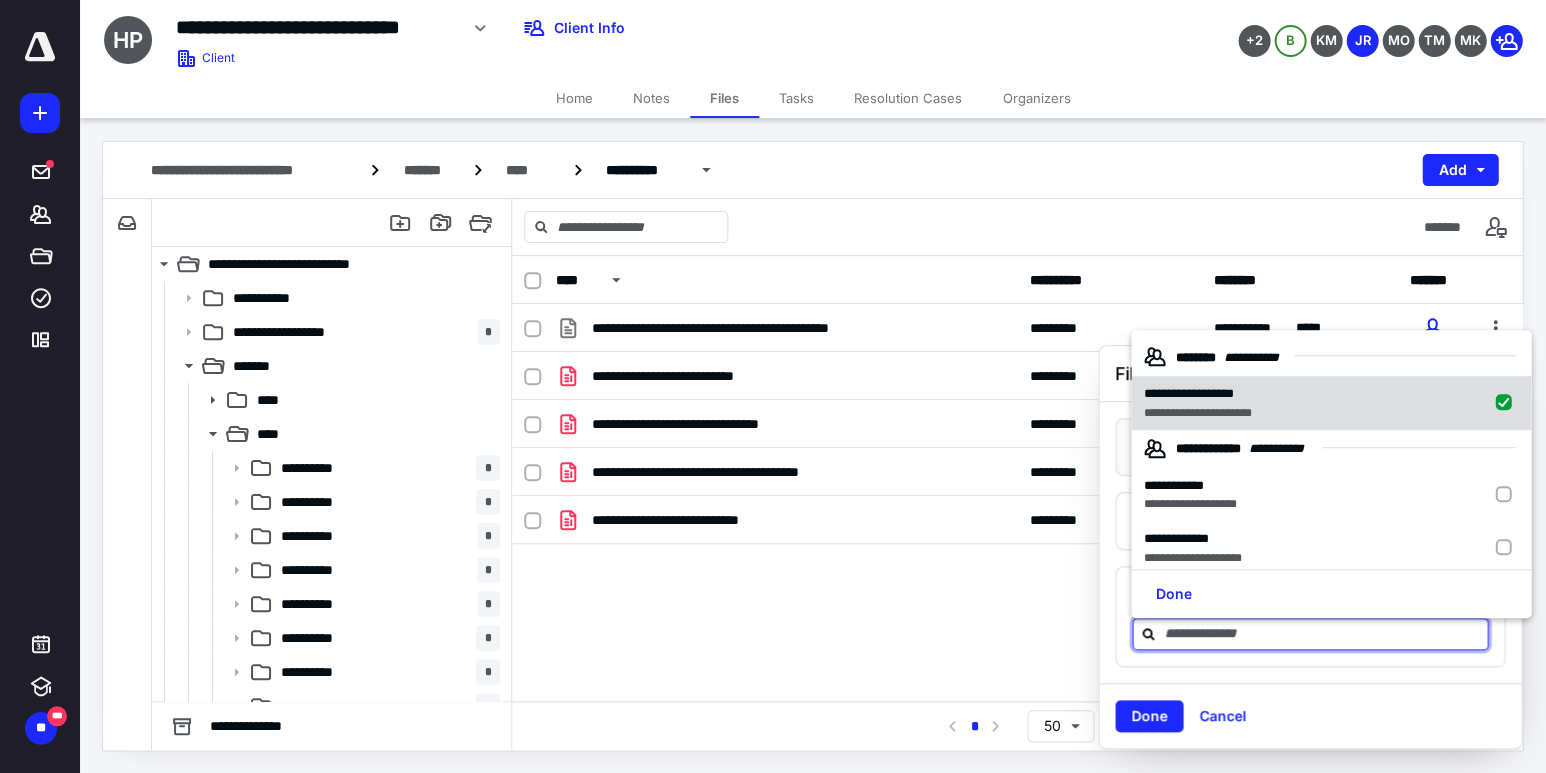 checkbox on "true" 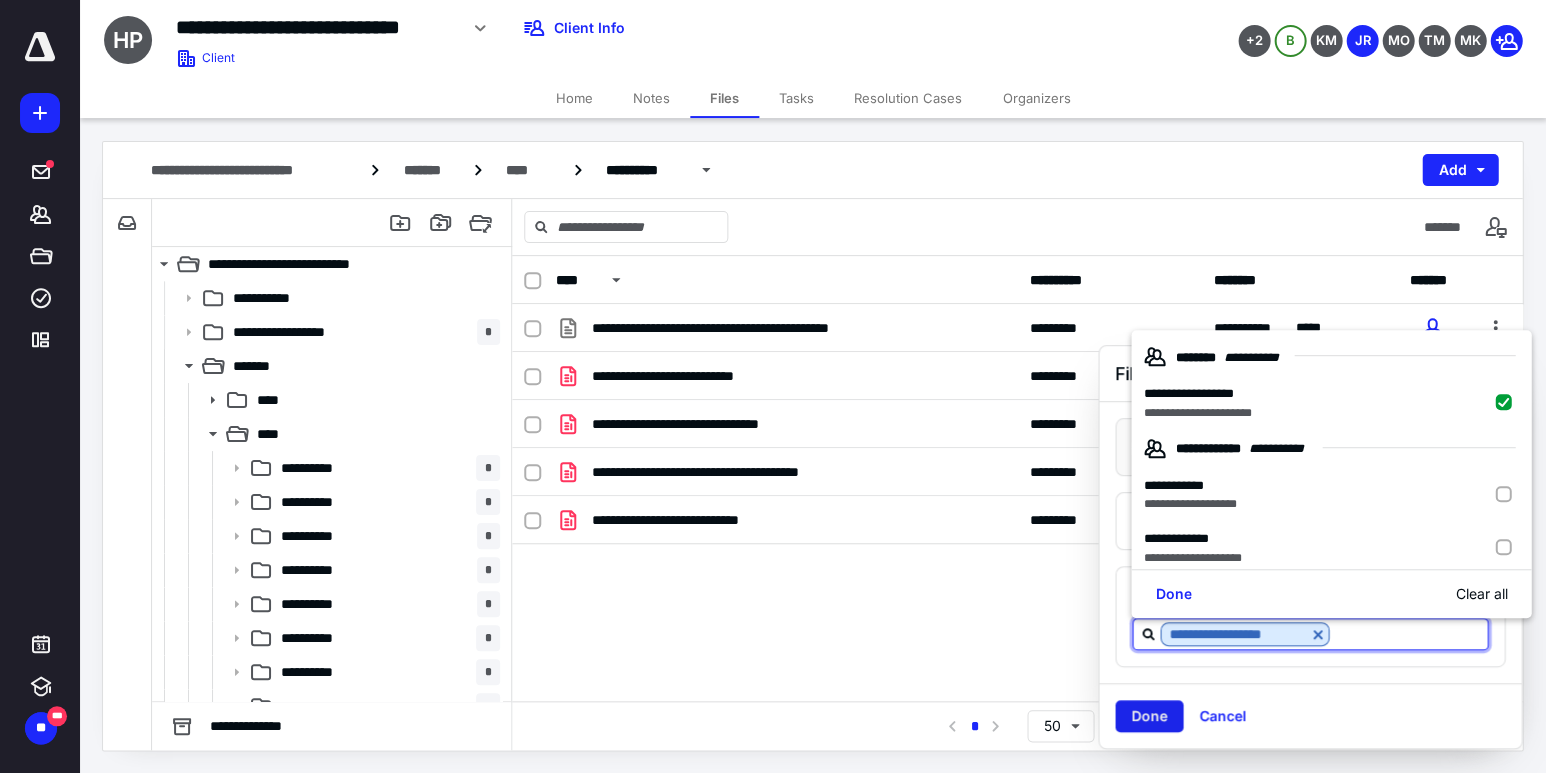 click on "Done" at bounding box center (1149, 716) 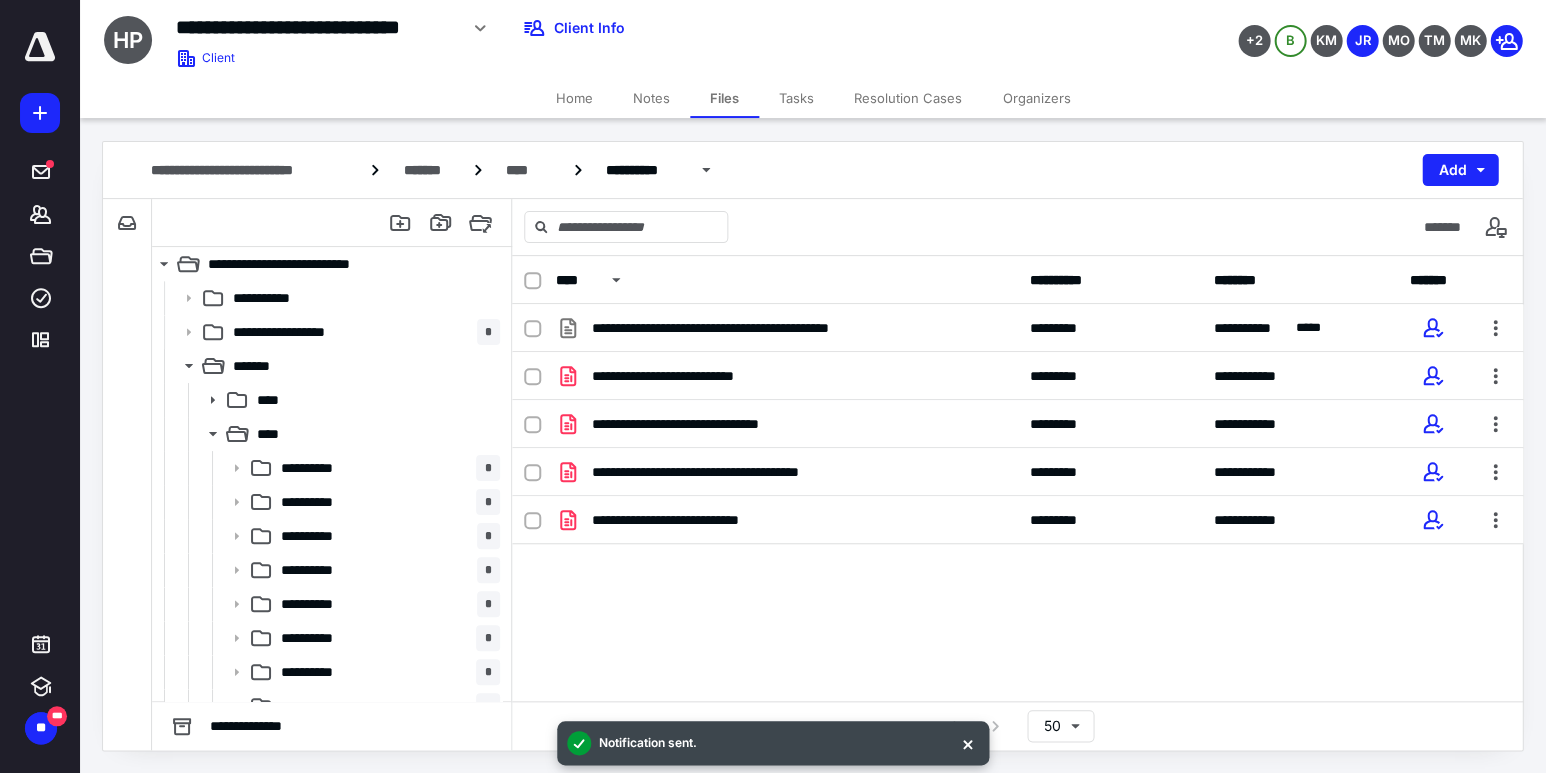 click on "*******" at bounding box center [1017, 227] 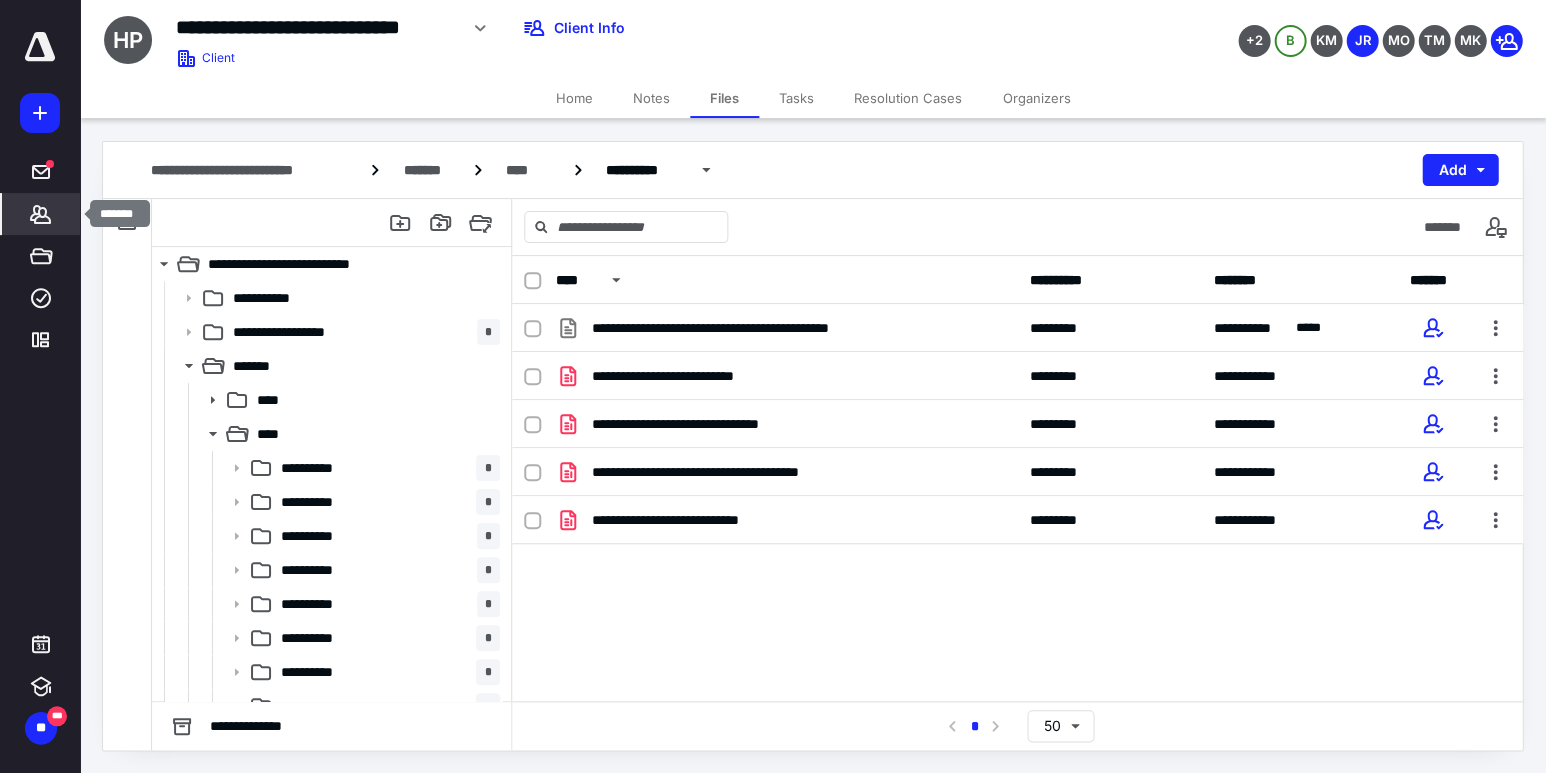 click 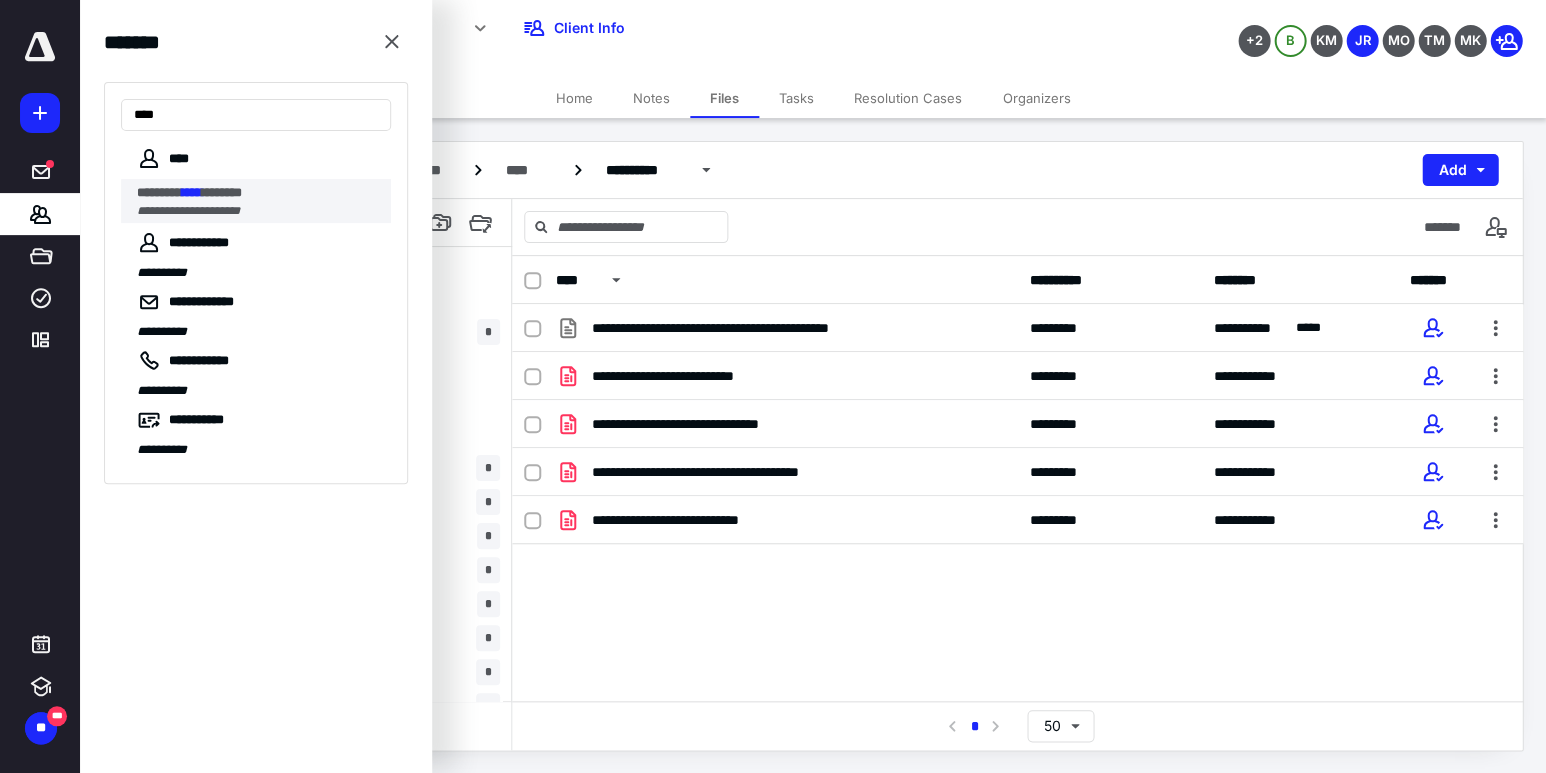 type on "****" 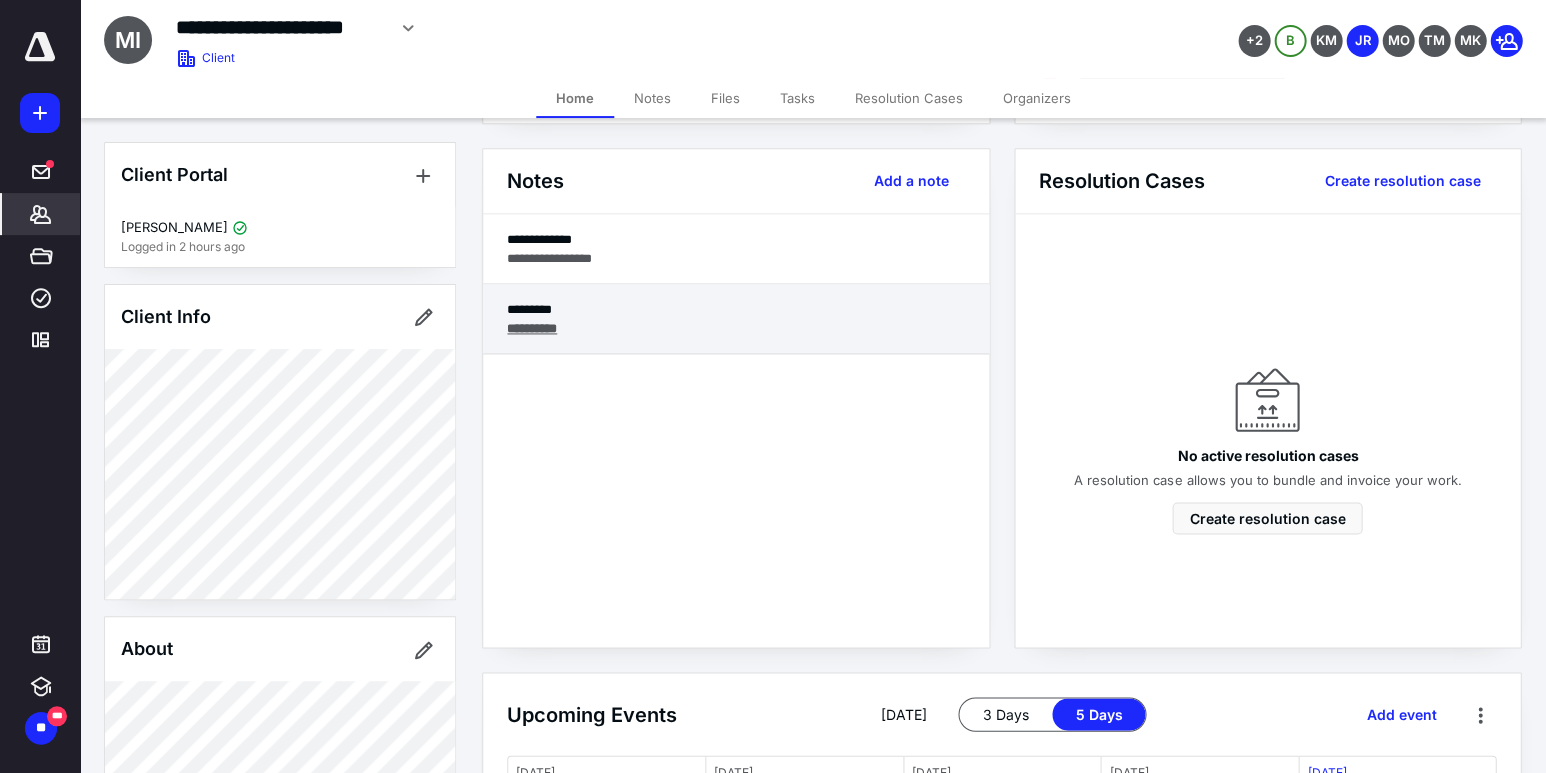 scroll, scrollTop: 519, scrollLeft: 0, axis: vertical 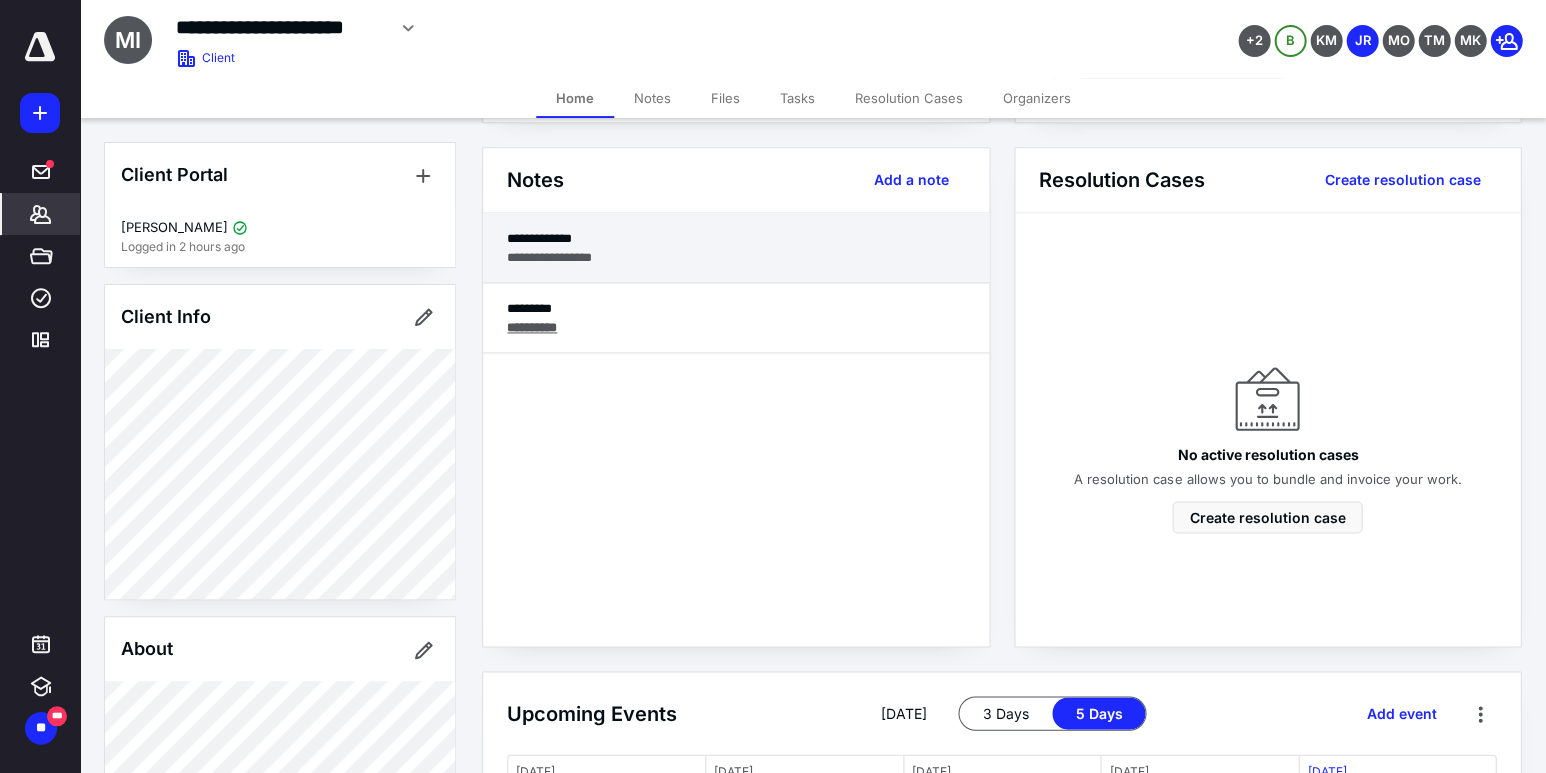 click on "**********" at bounding box center (736, 257) 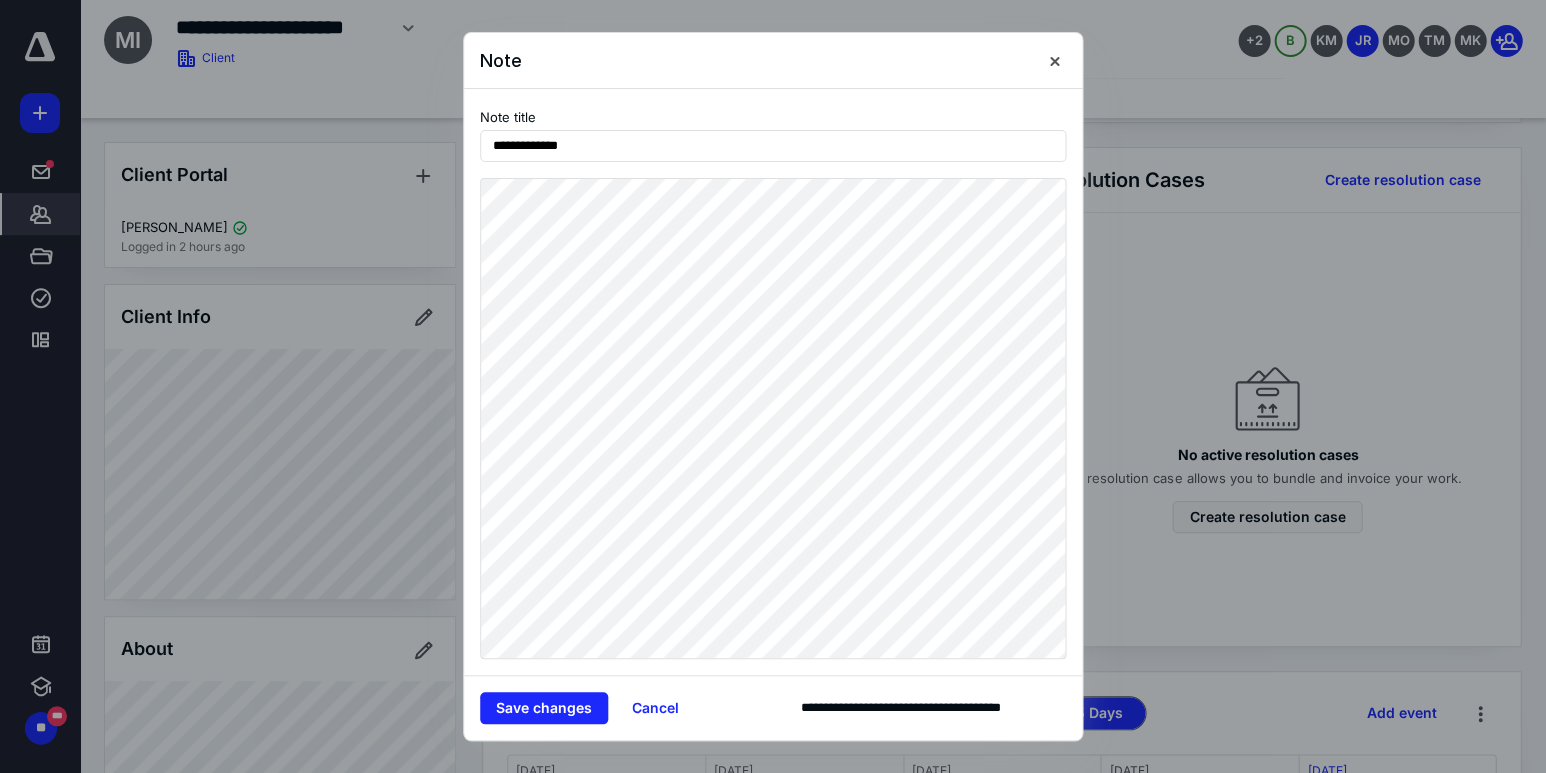 click on "**********" at bounding box center (773, 382) 